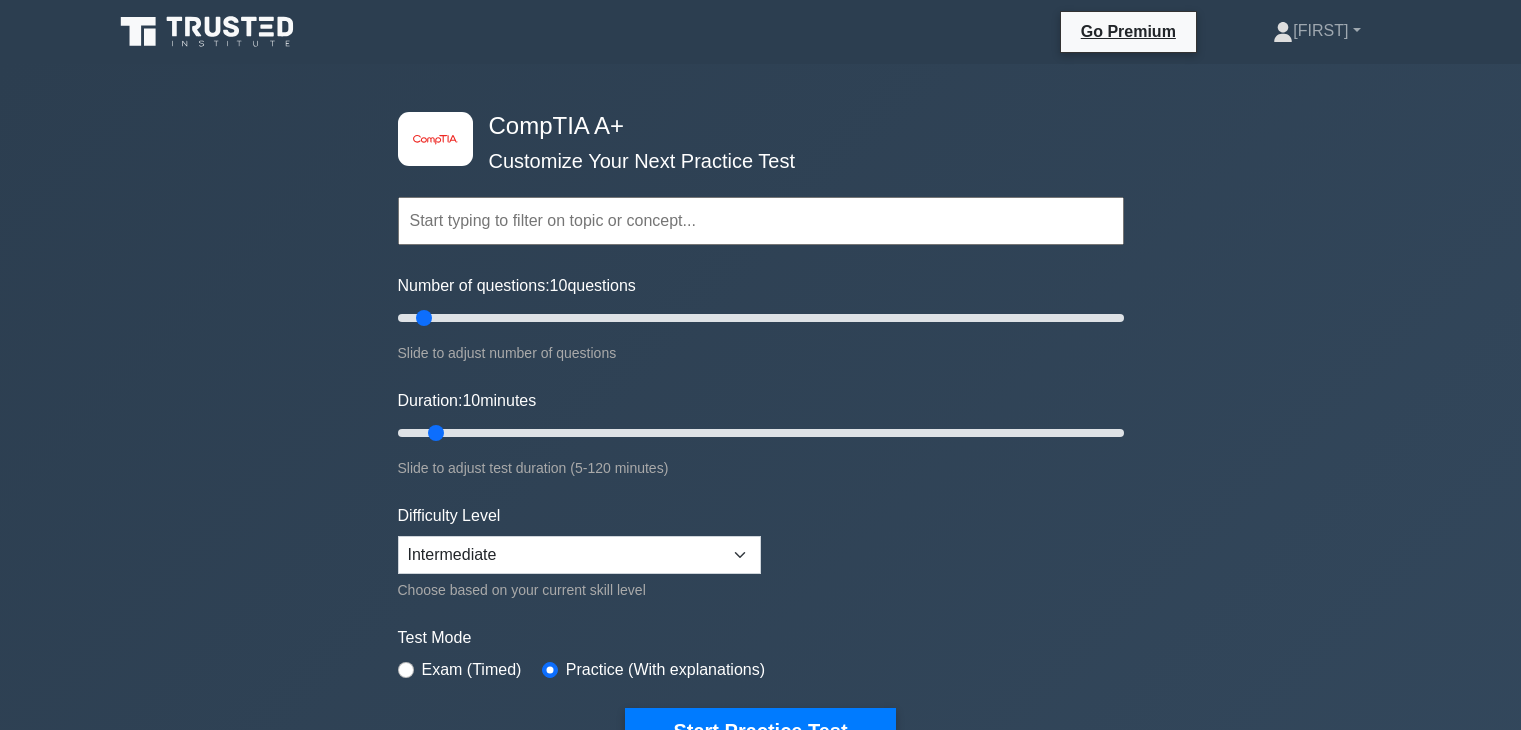 scroll, scrollTop: 0, scrollLeft: 0, axis: both 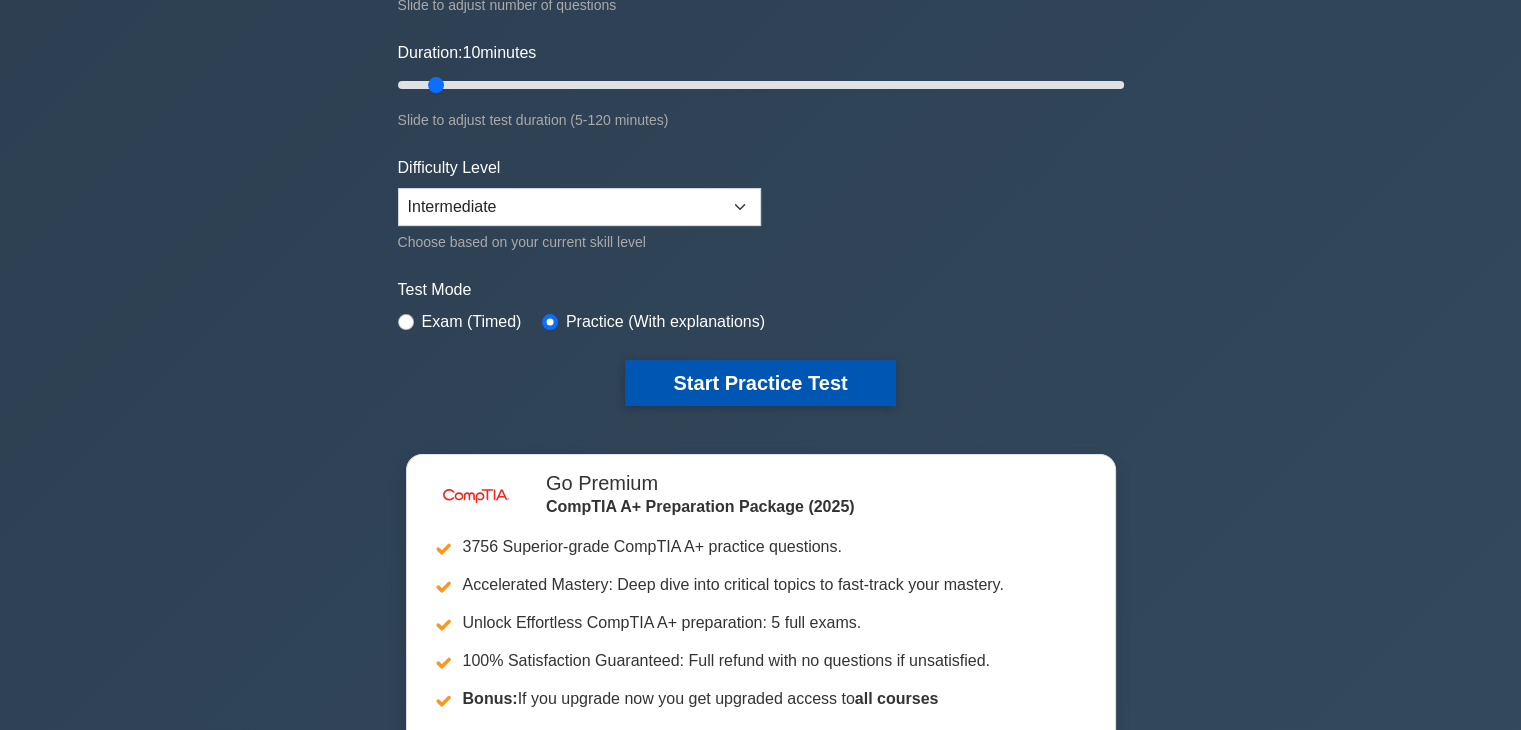 click on "Start Practice Test" at bounding box center (760, 383) 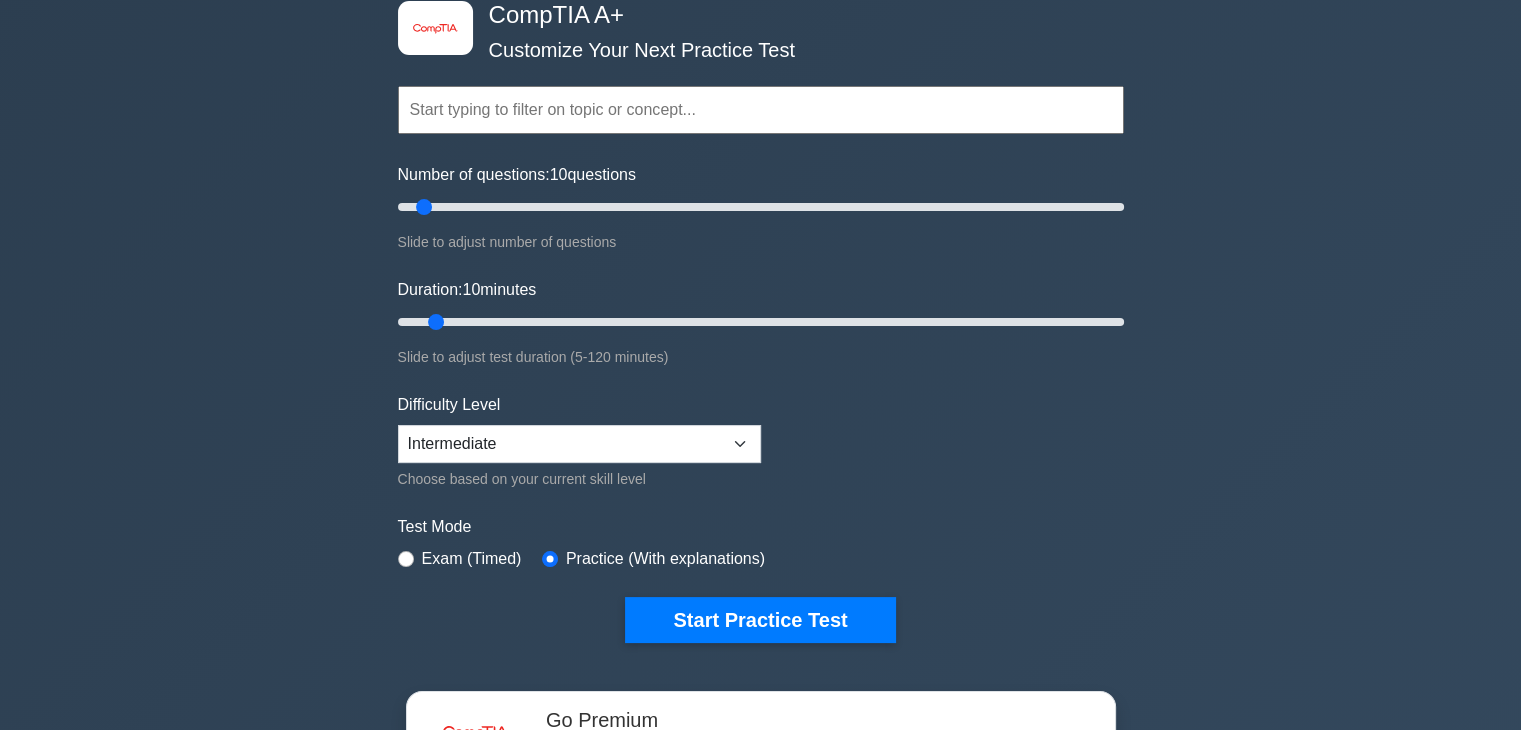 scroll, scrollTop: 112, scrollLeft: 0, axis: vertical 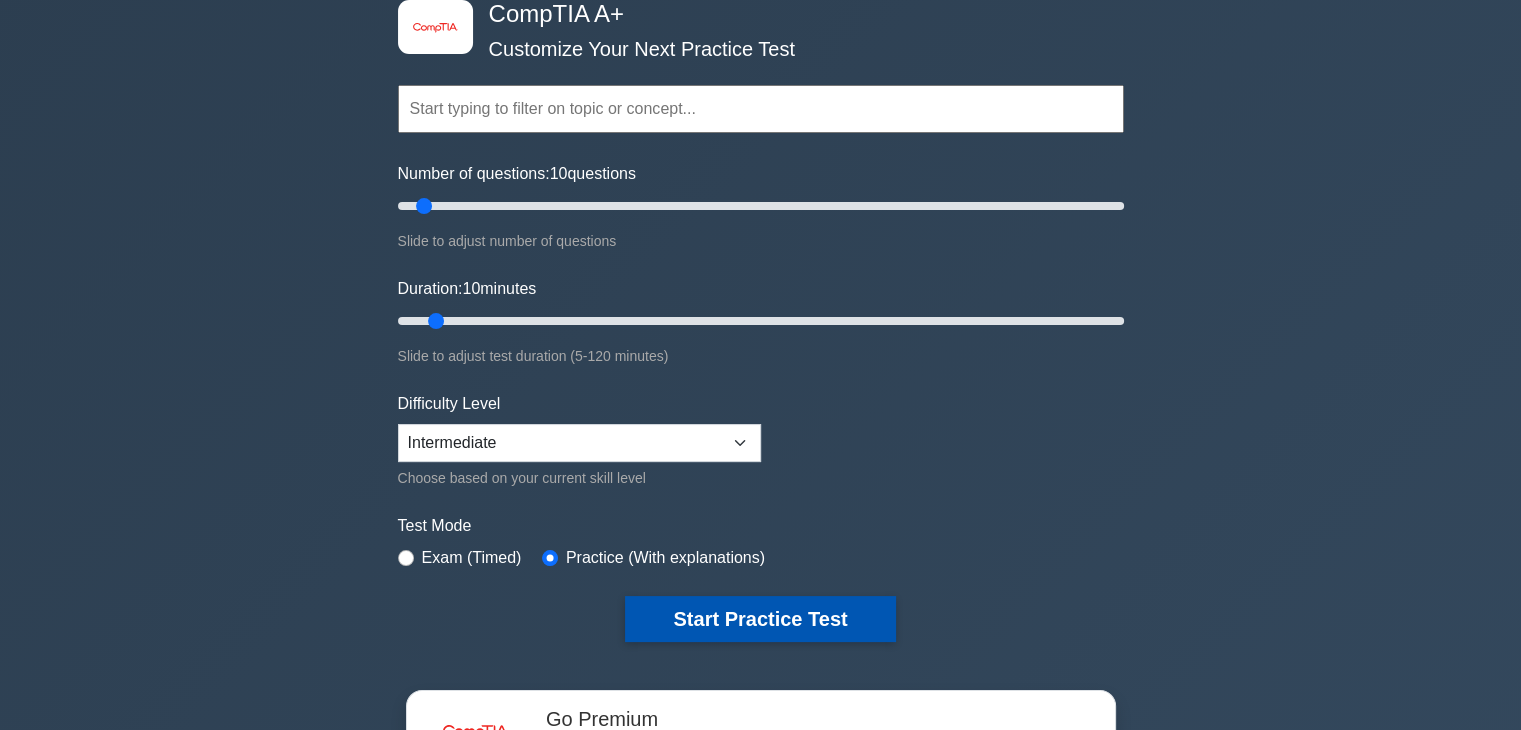 click on "Start Practice Test" at bounding box center (760, 619) 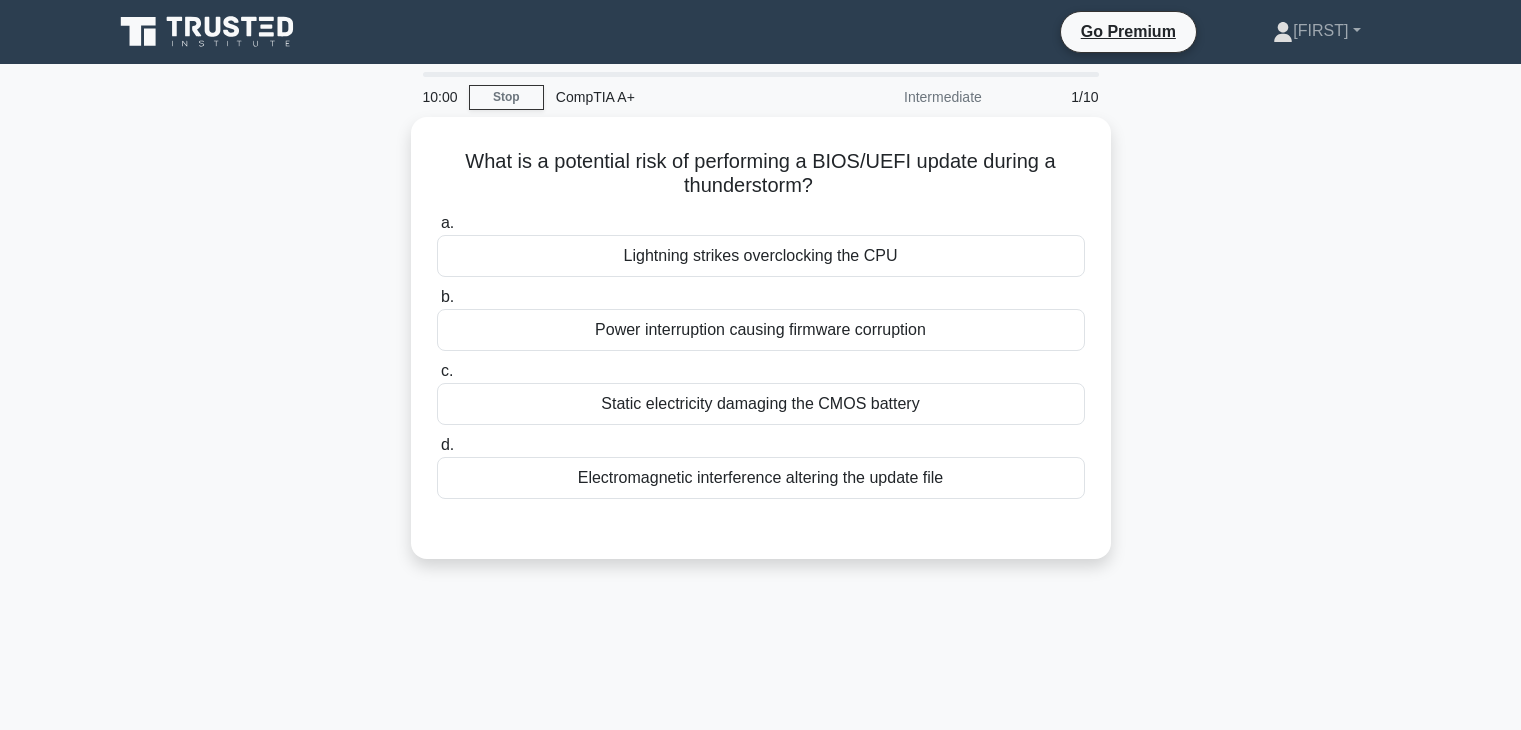 scroll, scrollTop: 0, scrollLeft: 0, axis: both 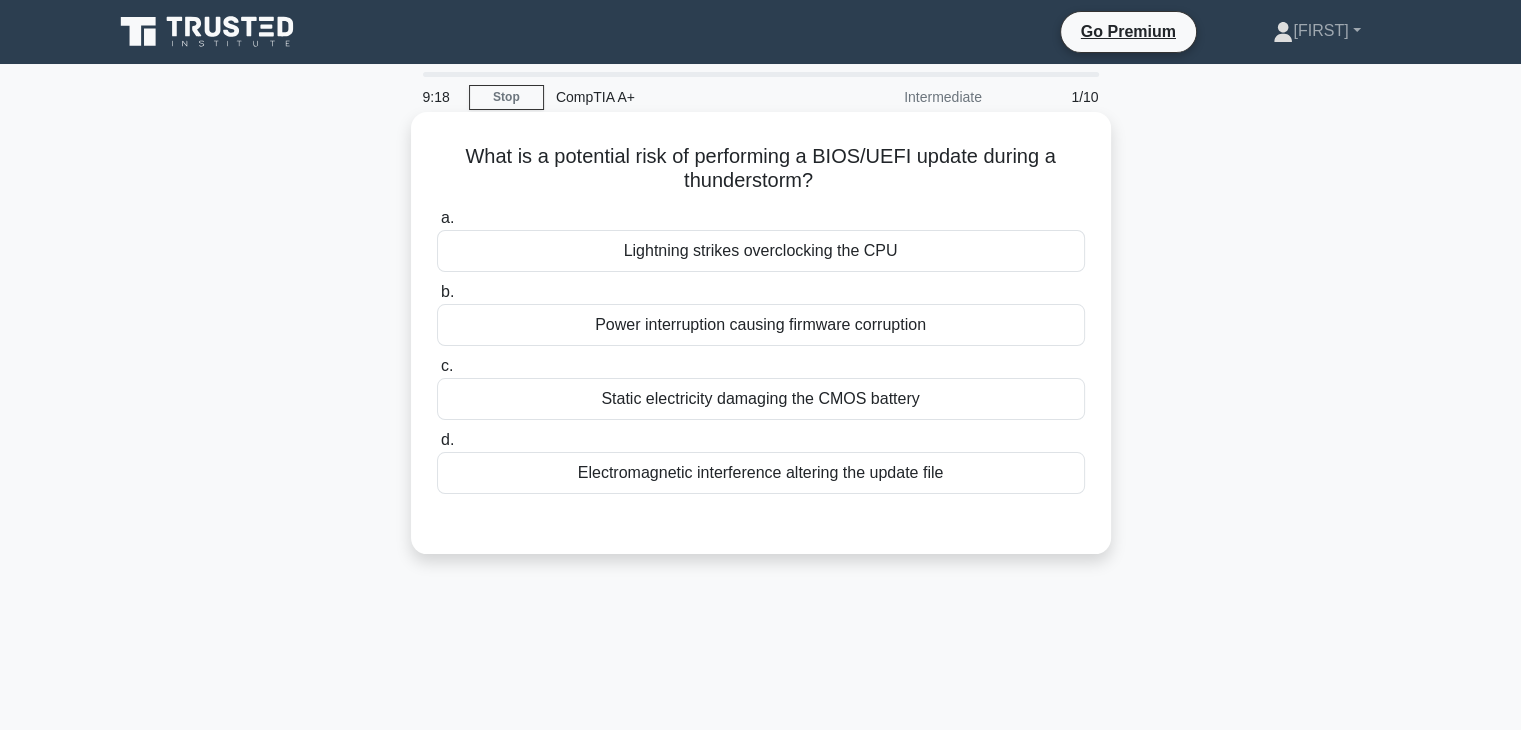 click on "Static electricity damaging the CMOS battery" at bounding box center (761, 399) 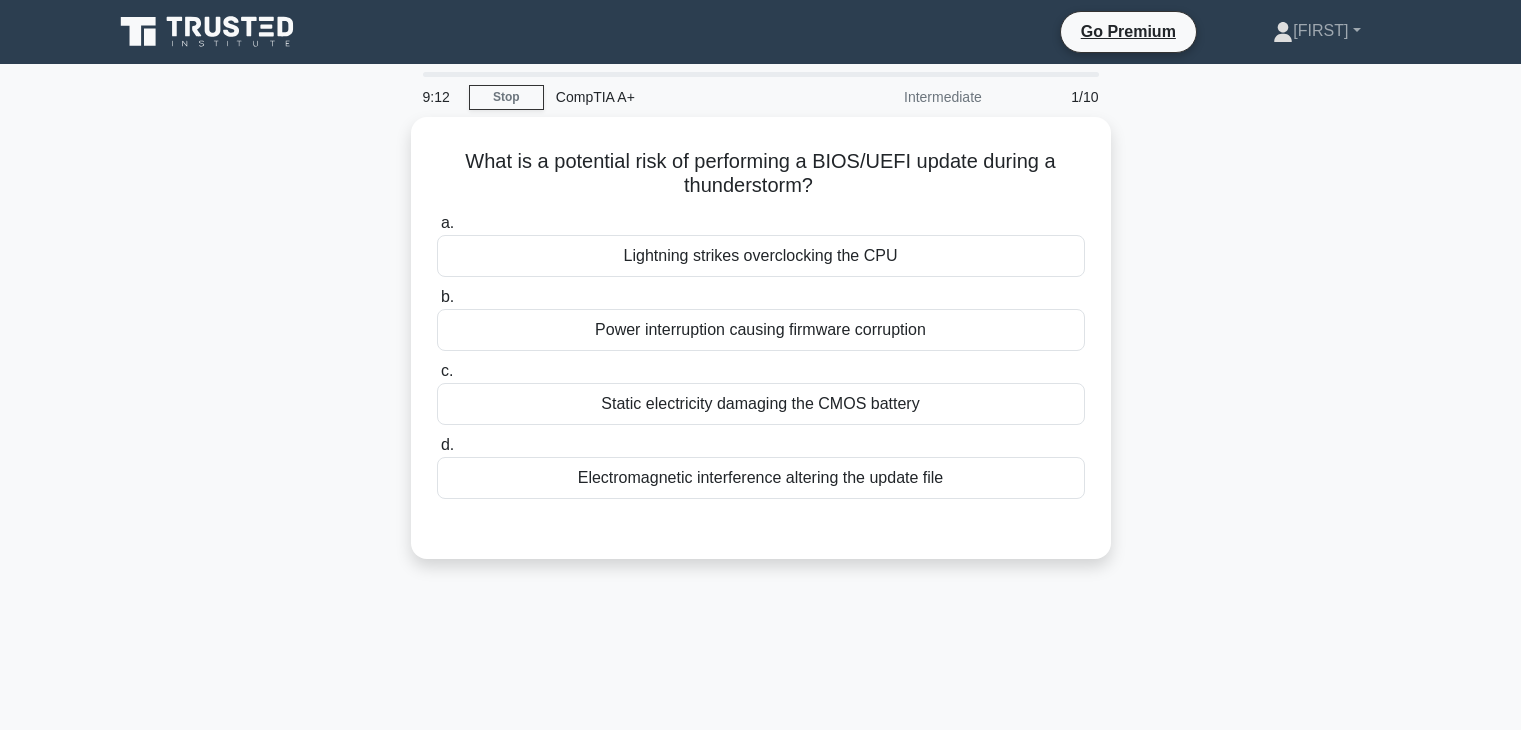 scroll, scrollTop: 0, scrollLeft: 0, axis: both 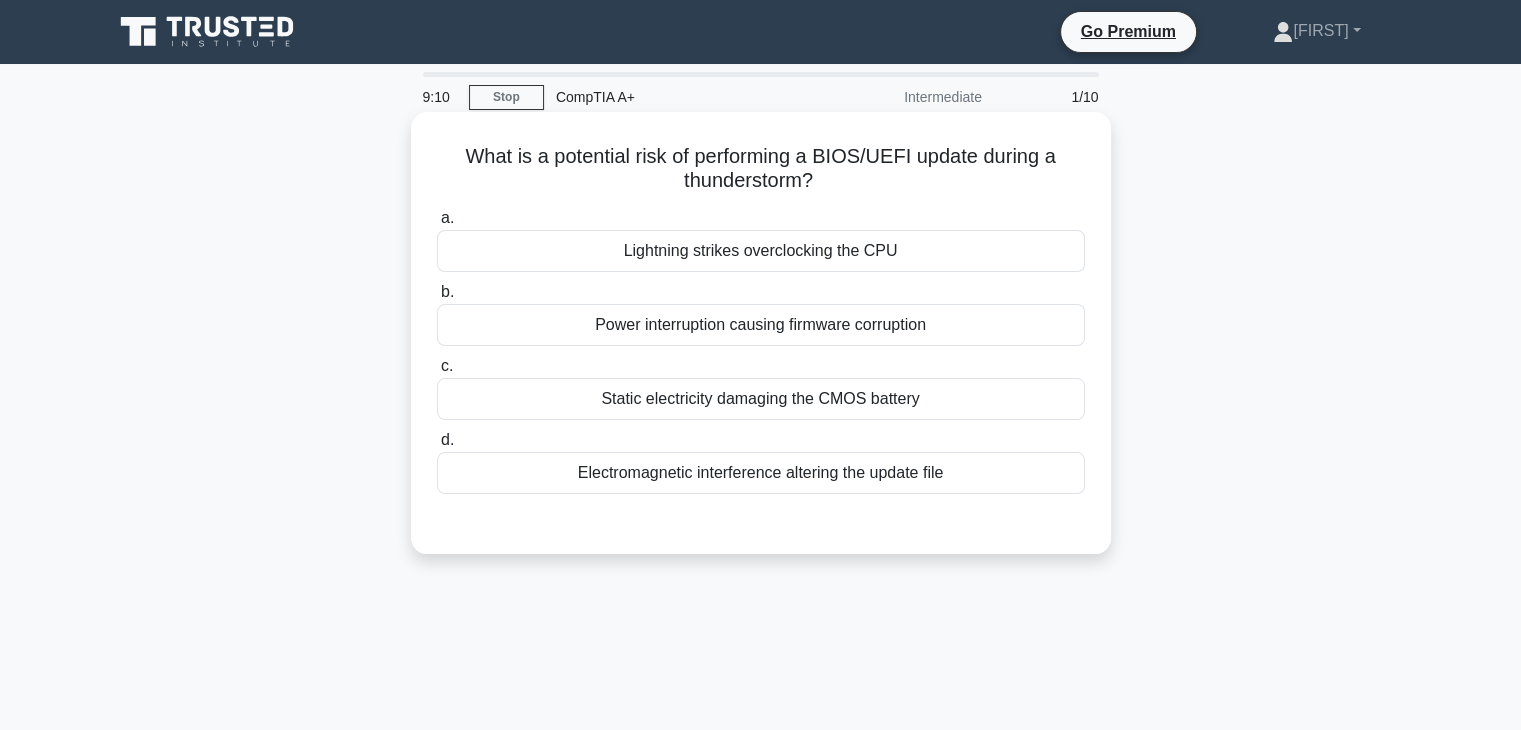 click on "Power interruption causing firmware corruption" at bounding box center (761, 325) 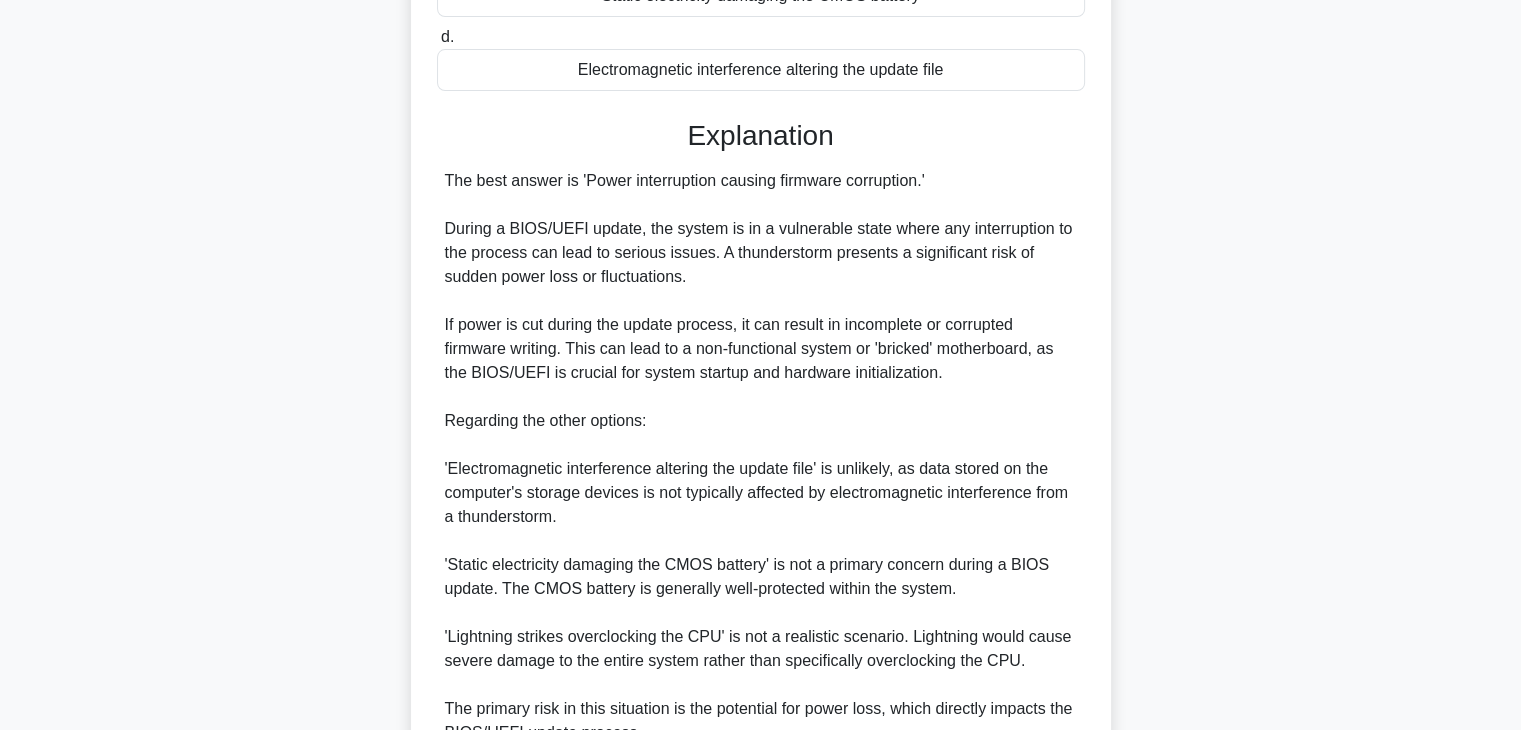 scroll, scrollTop: 598, scrollLeft: 0, axis: vertical 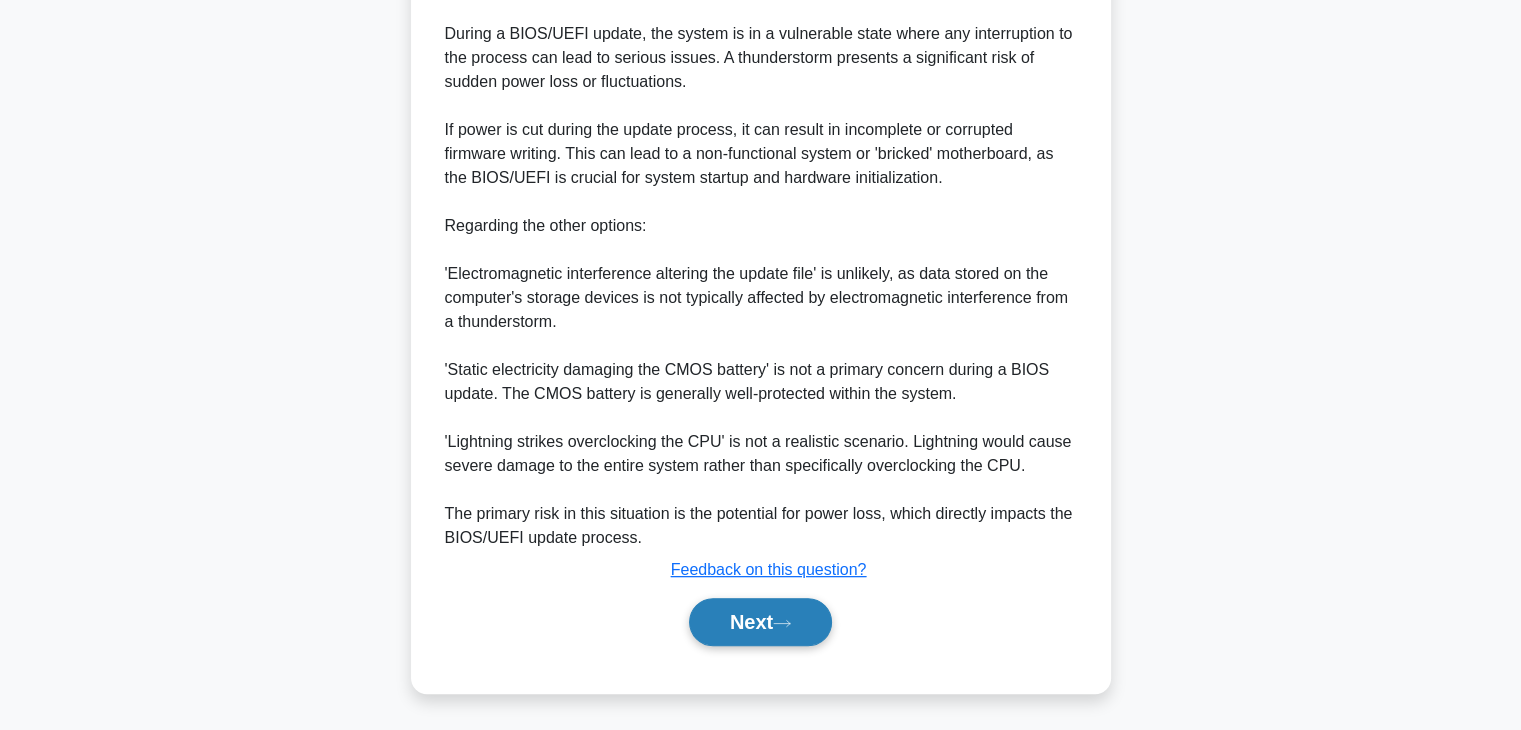 click on "Next" at bounding box center (760, 622) 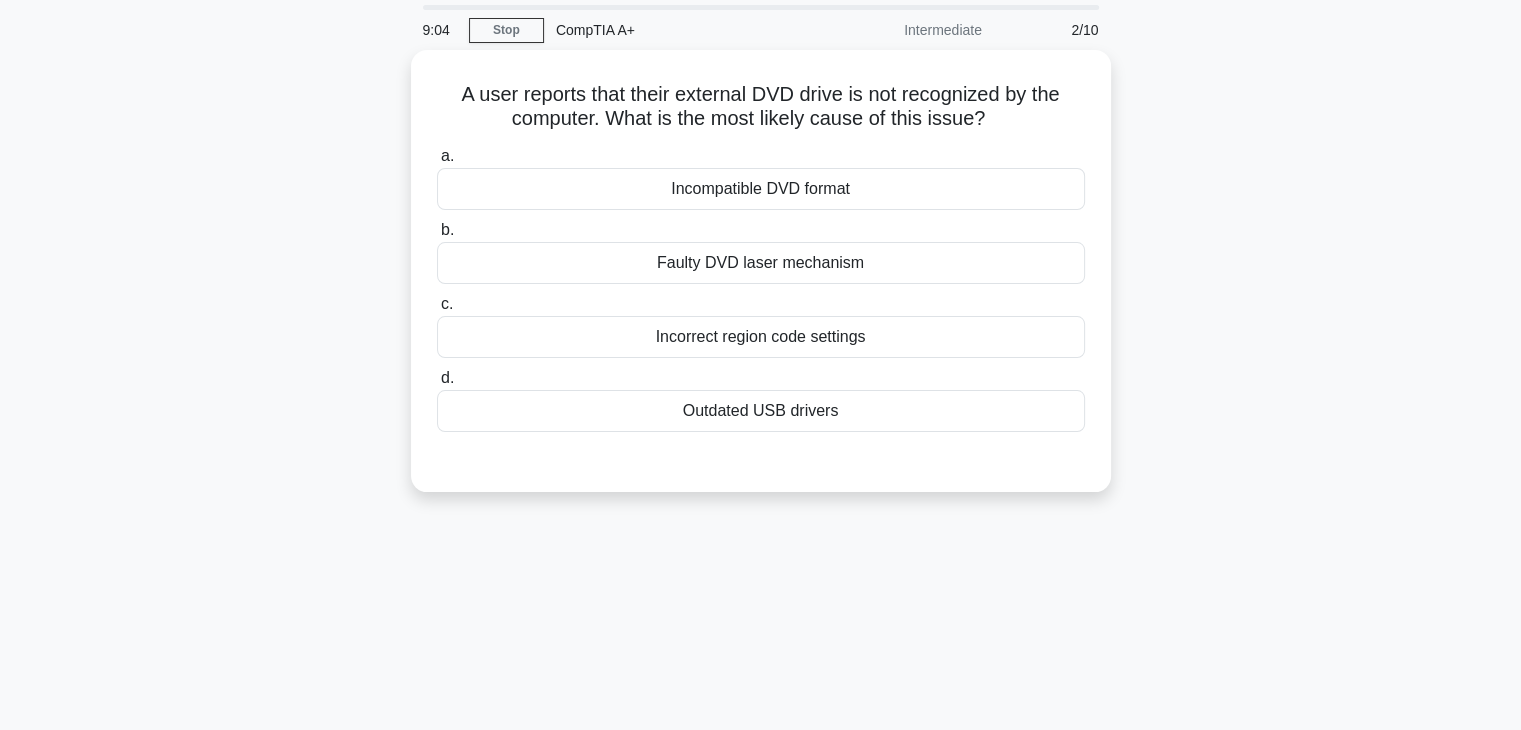 scroll, scrollTop: 0, scrollLeft: 0, axis: both 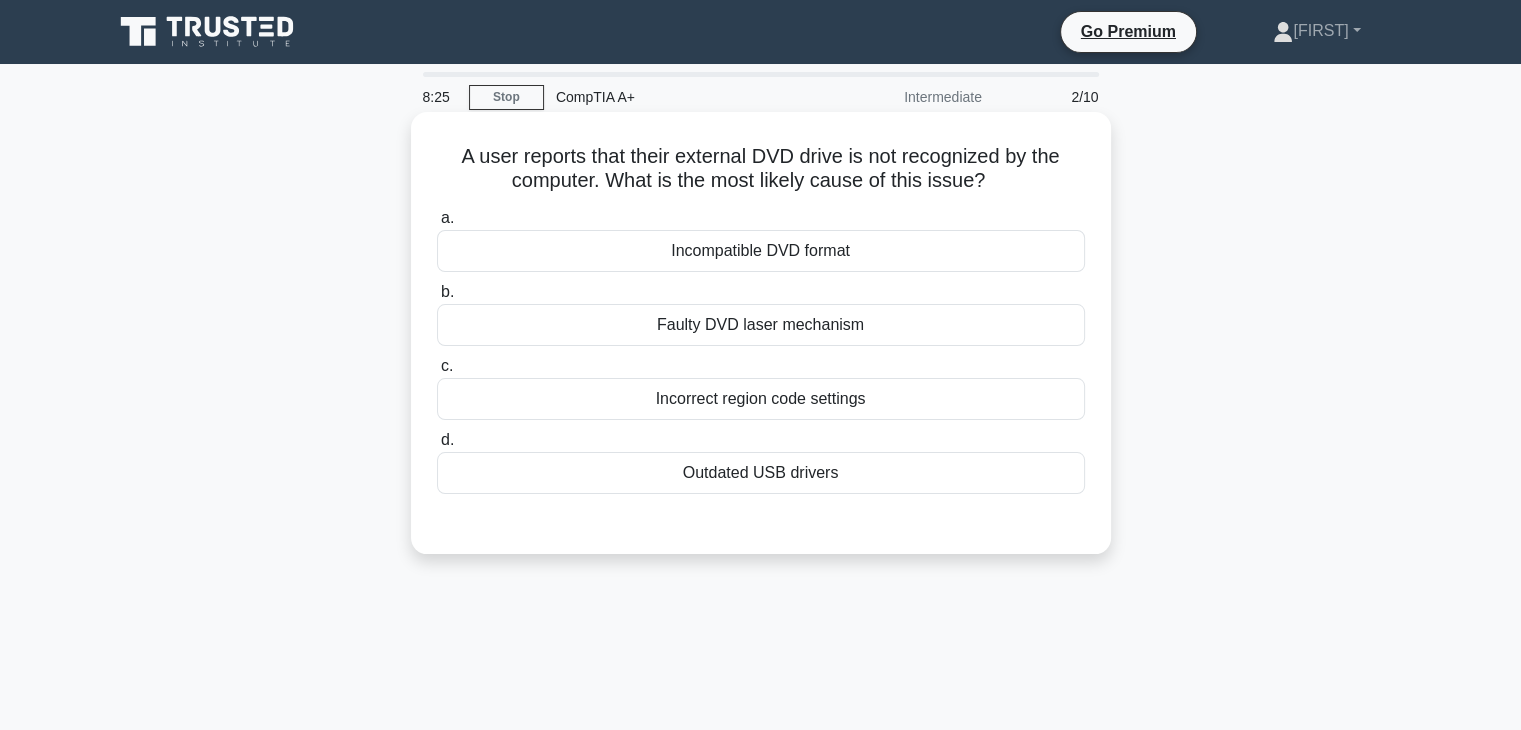 click on "Outdated USB drivers" at bounding box center [761, 473] 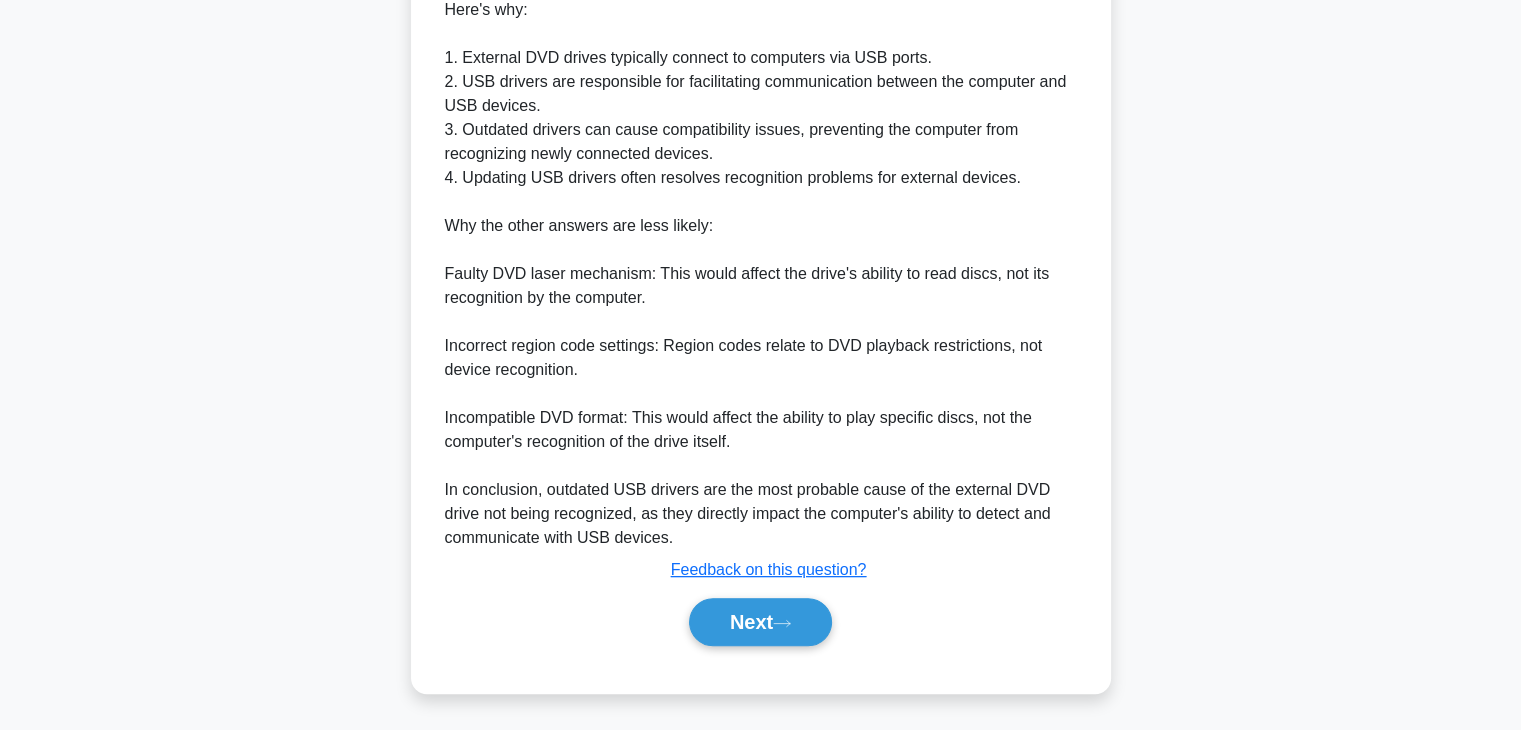 scroll, scrollTop: 645, scrollLeft: 0, axis: vertical 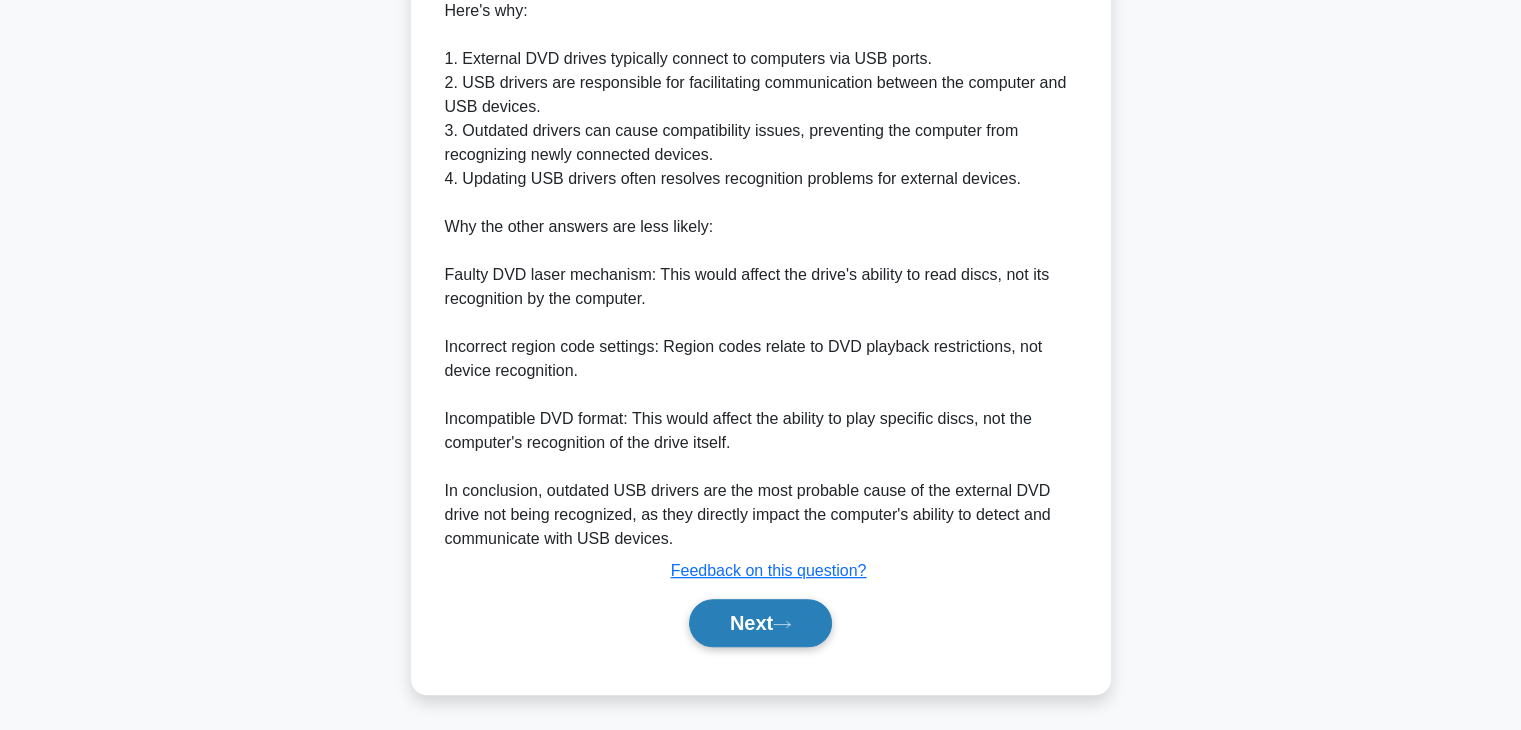 click on "Next" at bounding box center [760, 623] 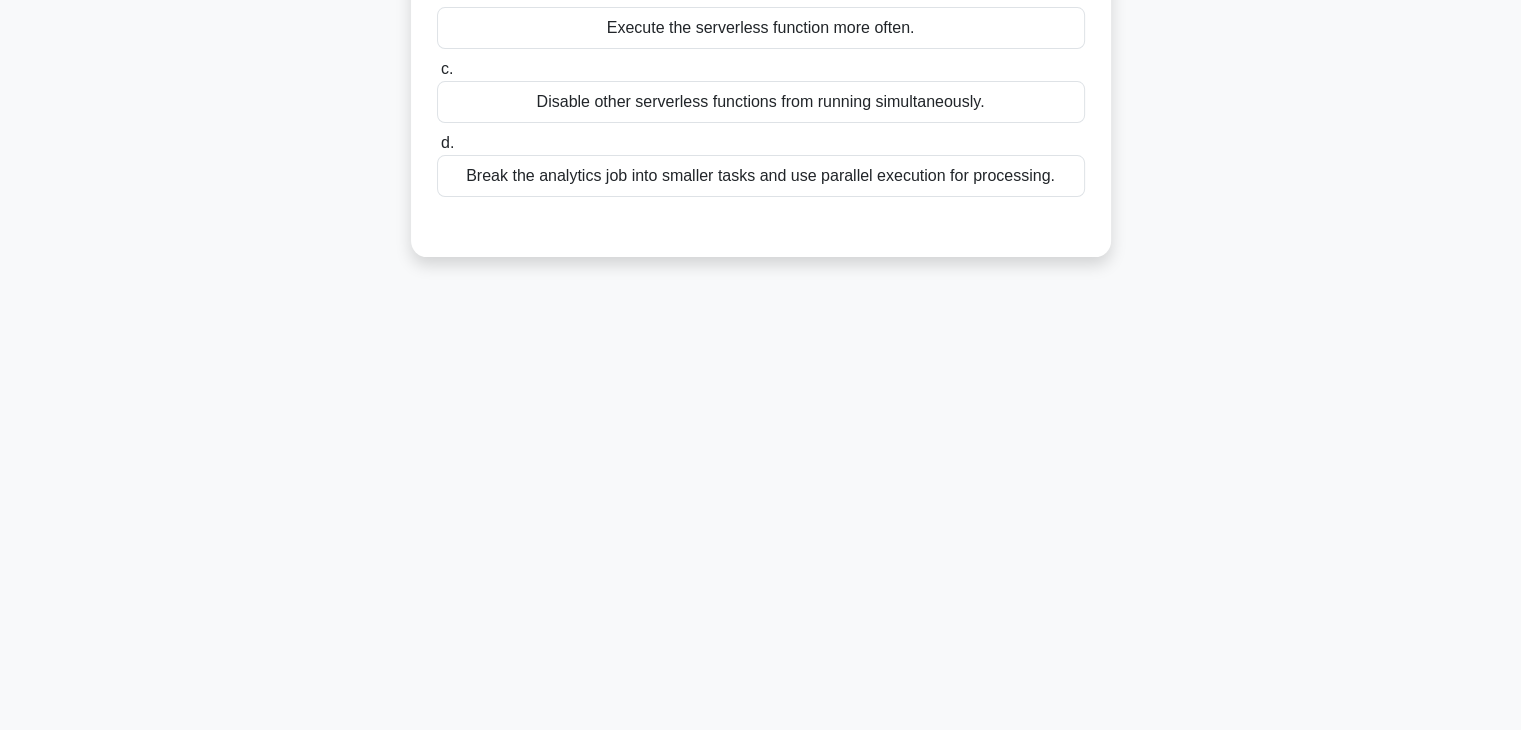 scroll, scrollTop: 0, scrollLeft: 0, axis: both 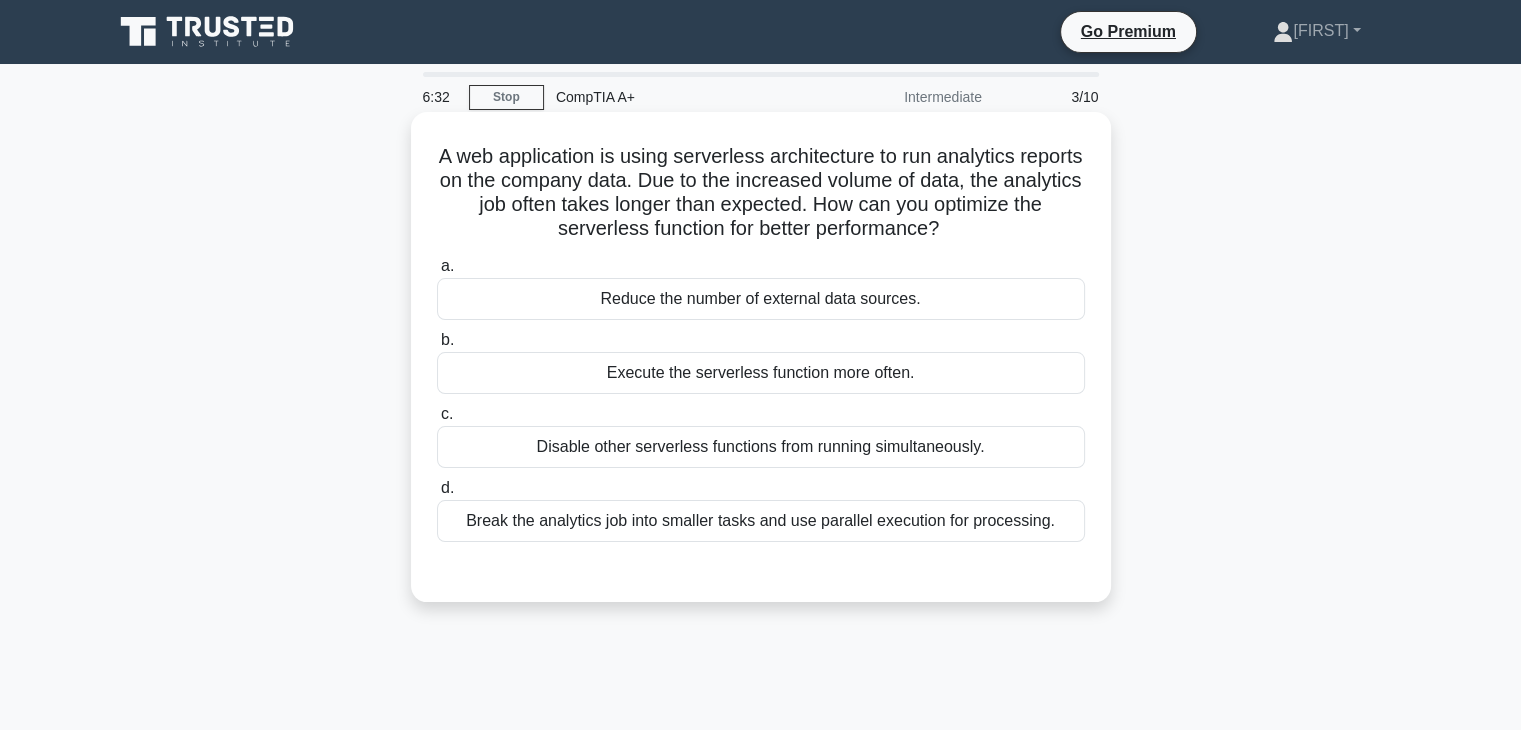 click on "Disable other serverless functions from running simultaneously." at bounding box center (761, 447) 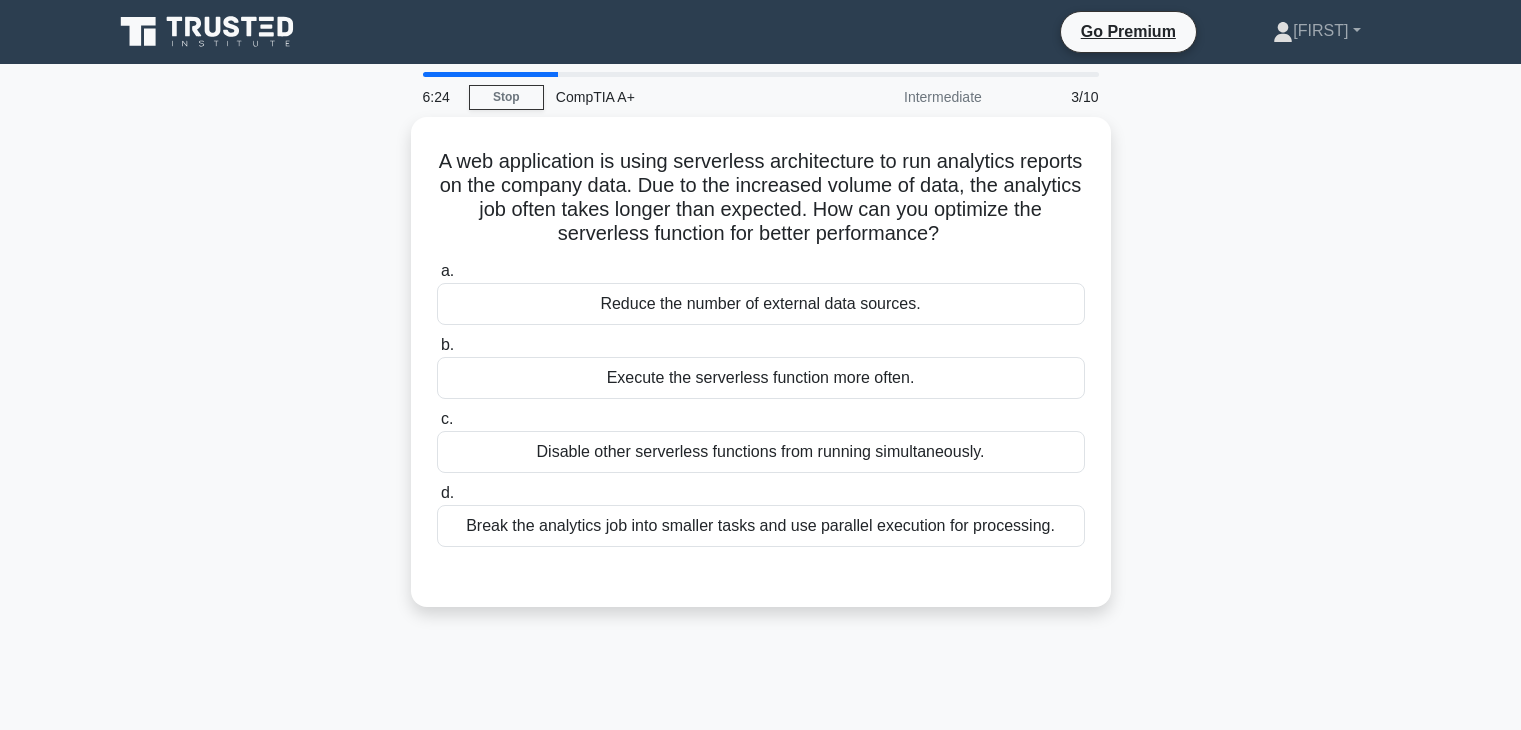 scroll, scrollTop: 0, scrollLeft: 0, axis: both 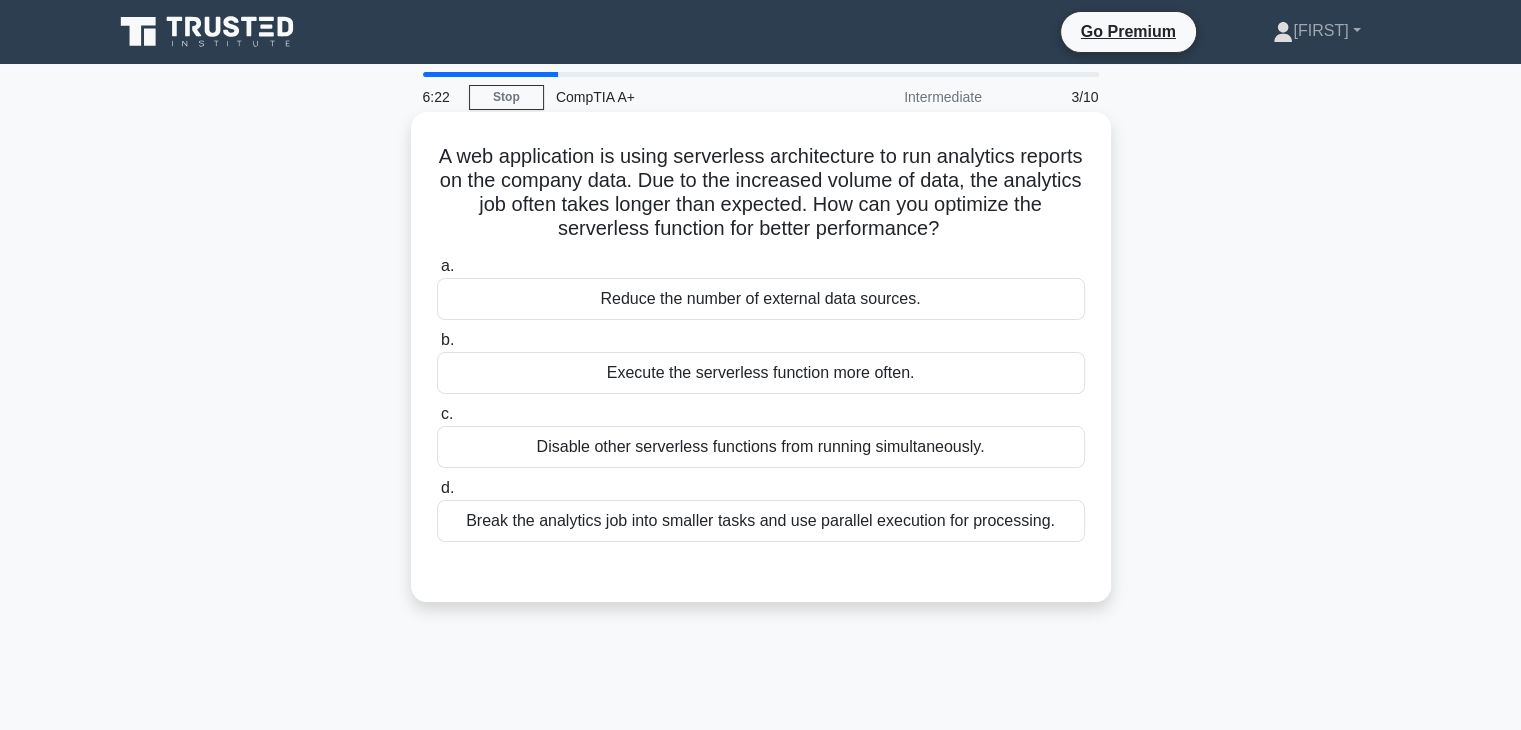 click on "Disable other serverless functions from running simultaneously." at bounding box center (761, 447) 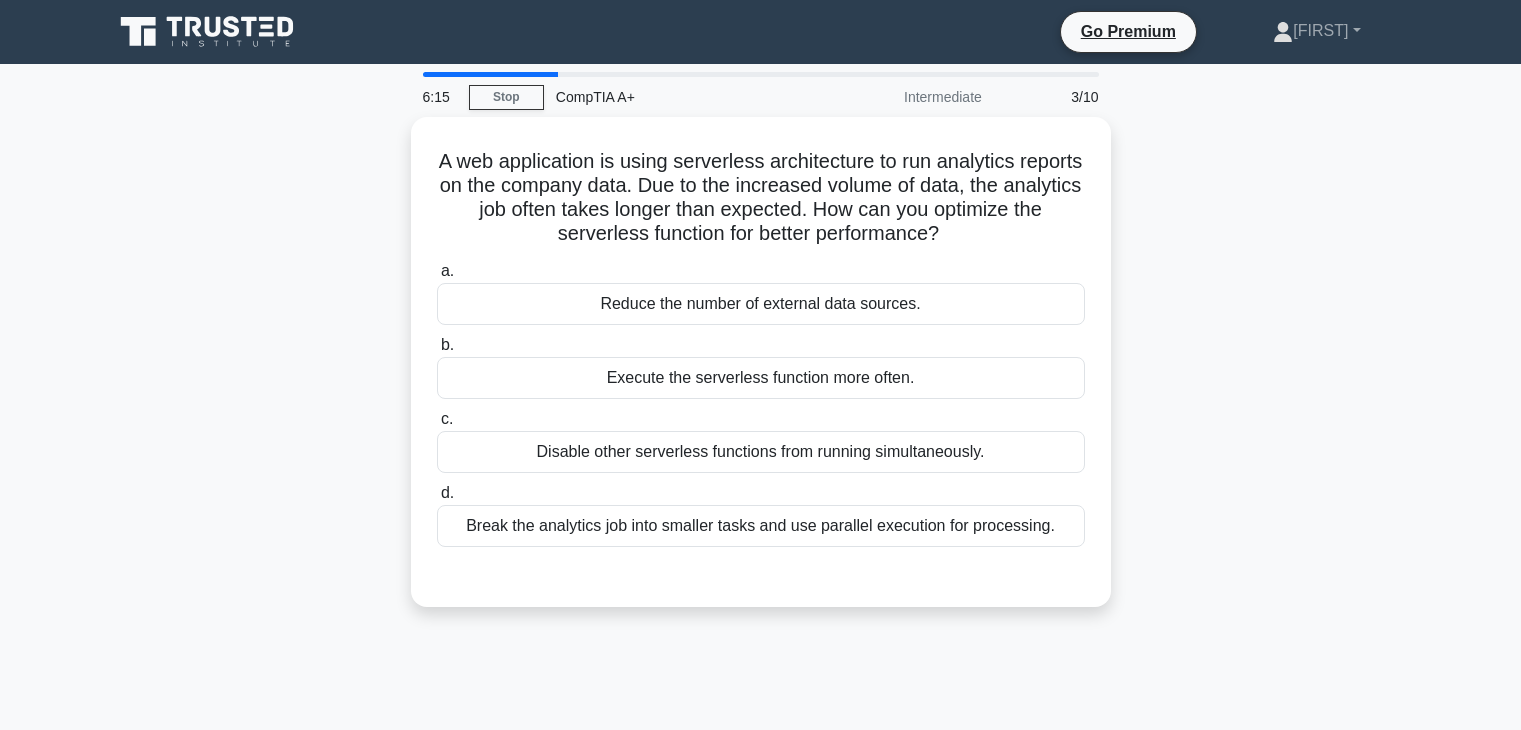scroll, scrollTop: 0, scrollLeft: 0, axis: both 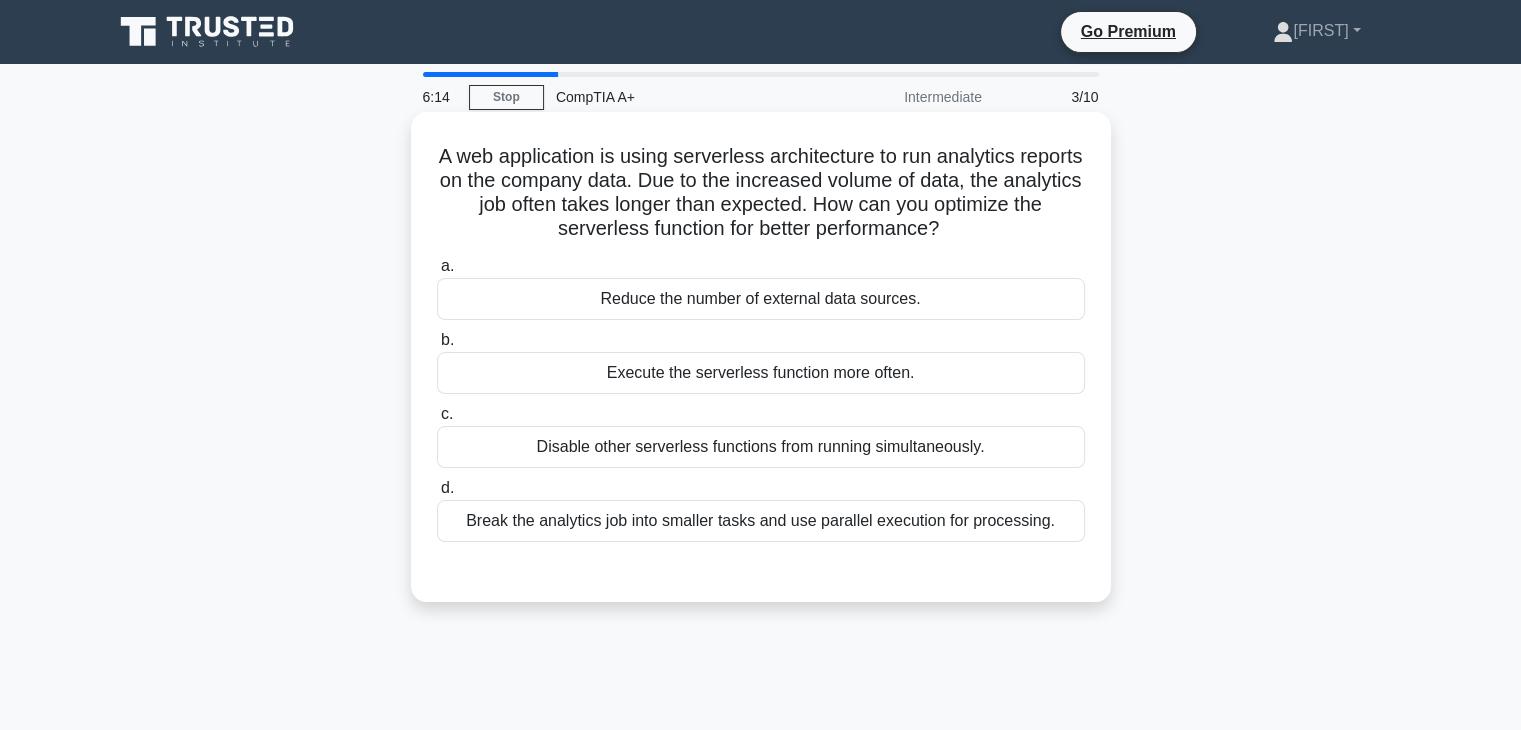 click on "Break the analytics job into smaller tasks and use parallel execution for processing." at bounding box center [761, 521] 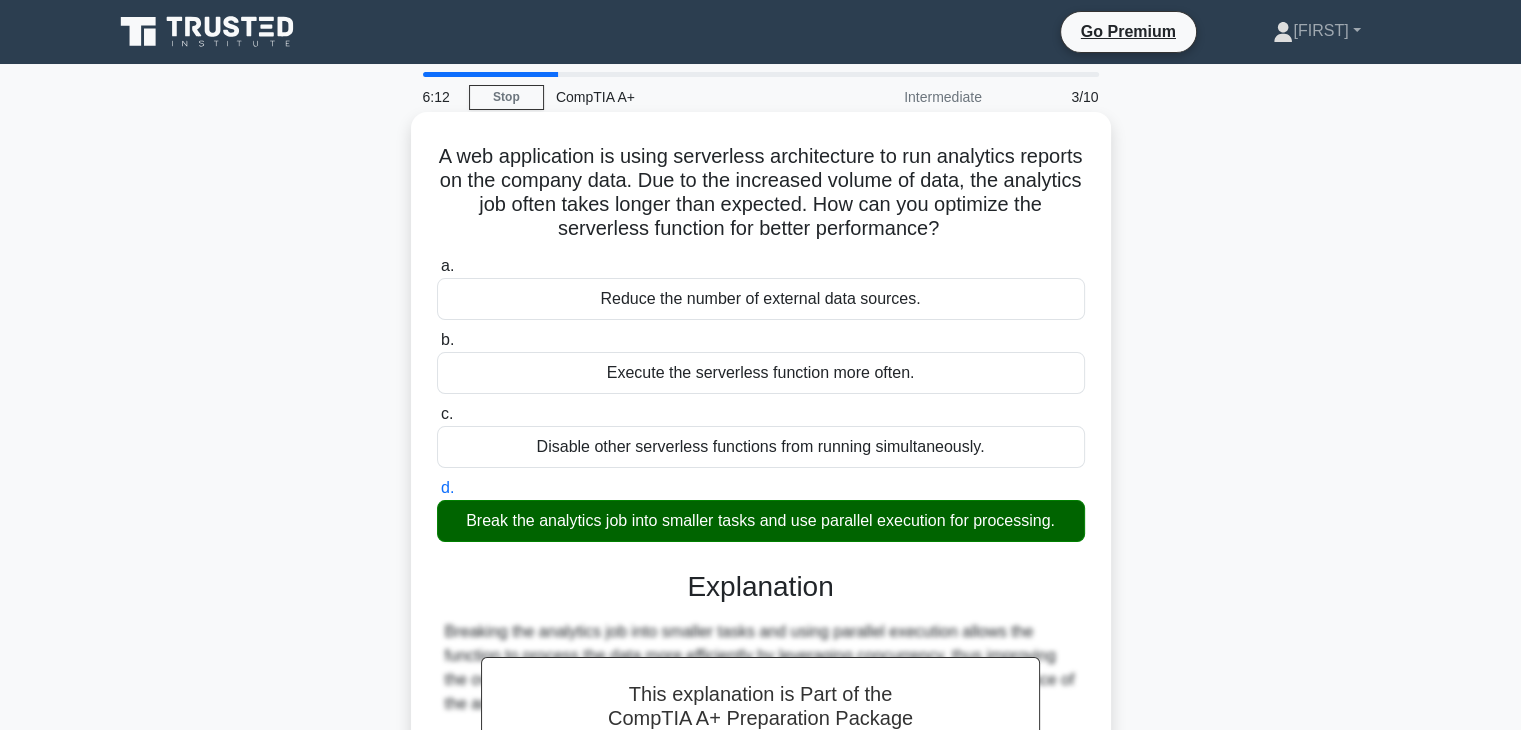scroll, scrollTop: 351, scrollLeft: 0, axis: vertical 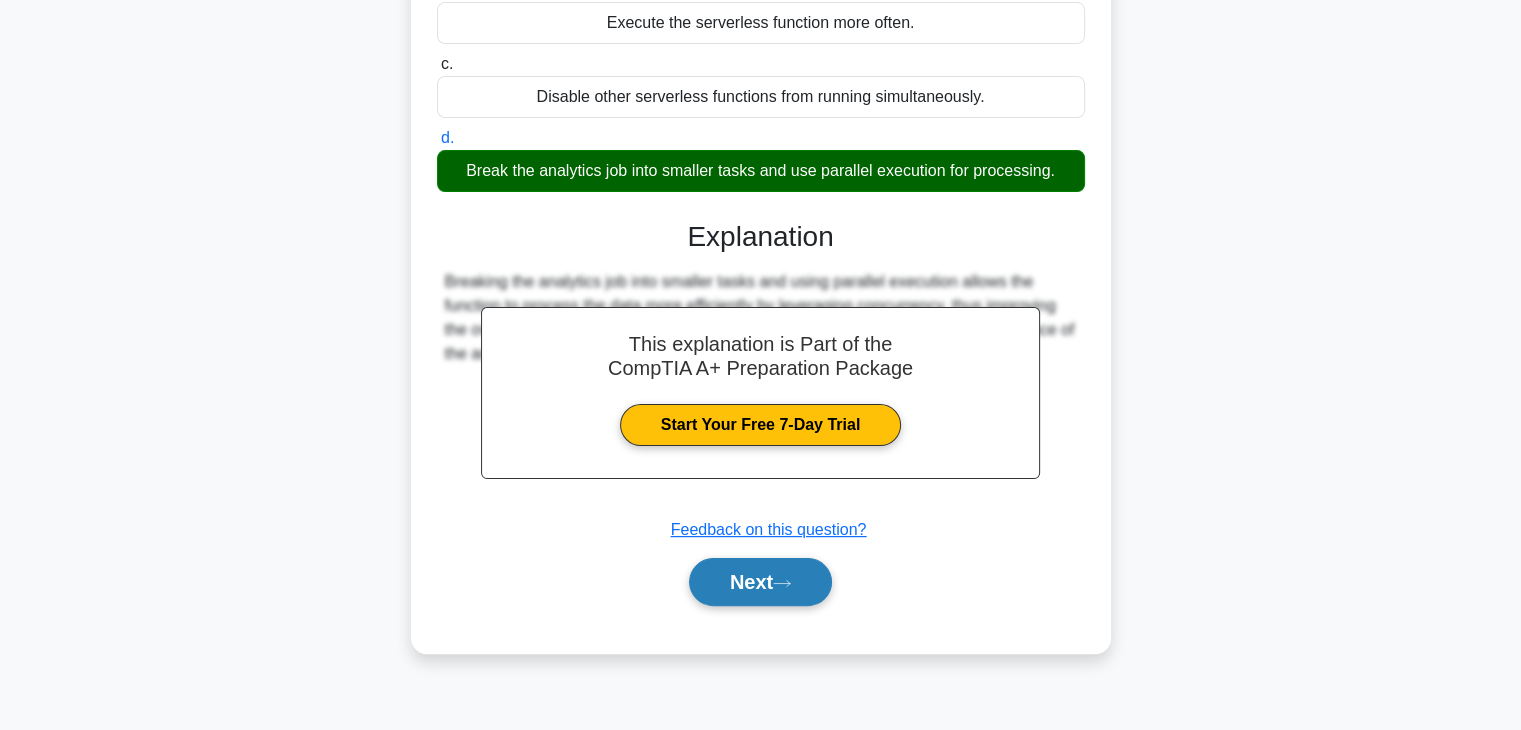 click on "Next" at bounding box center (760, 582) 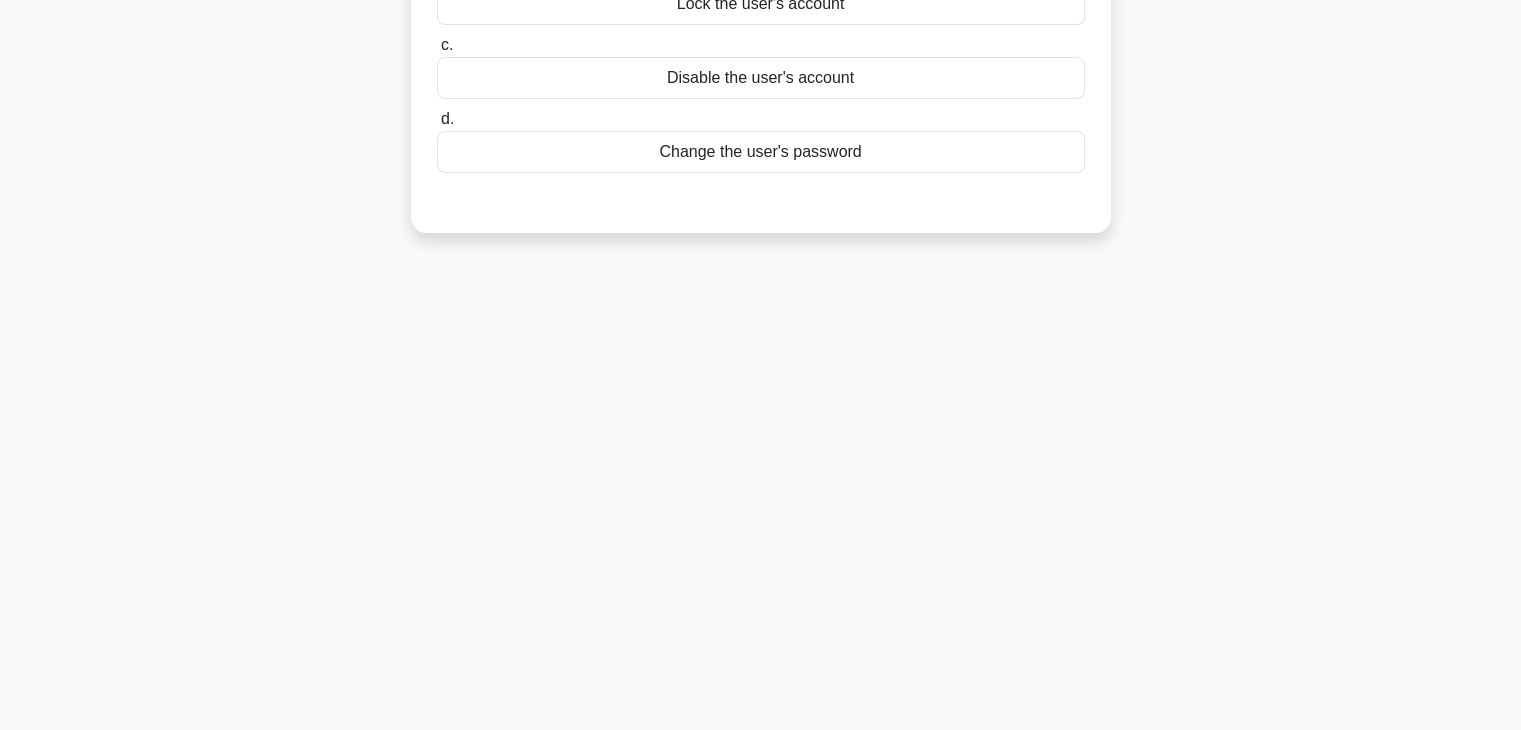 scroll, scrollTop: 0, scrollLeft: 0, axis: both 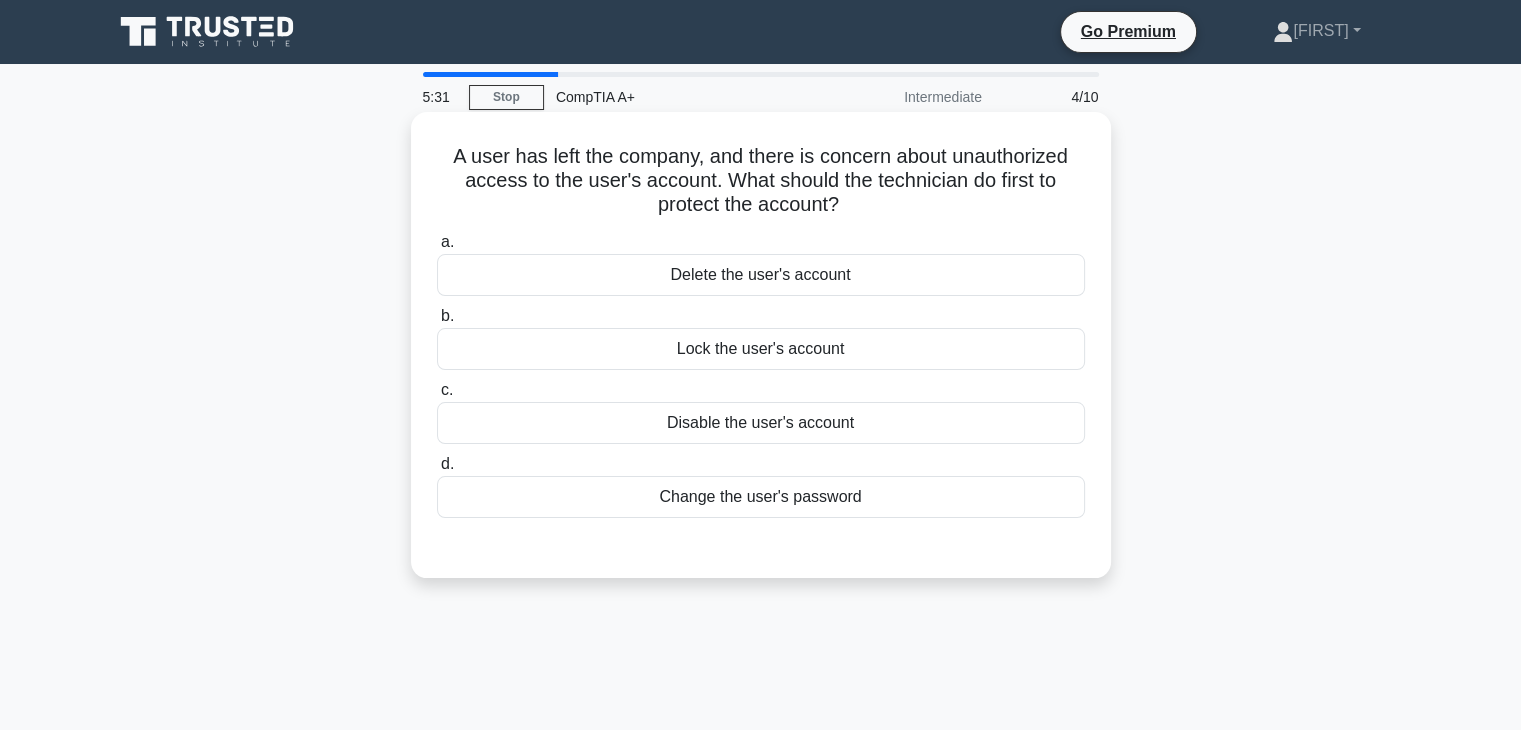 click on "Delete the user's account" at bounding box center [761, 275] 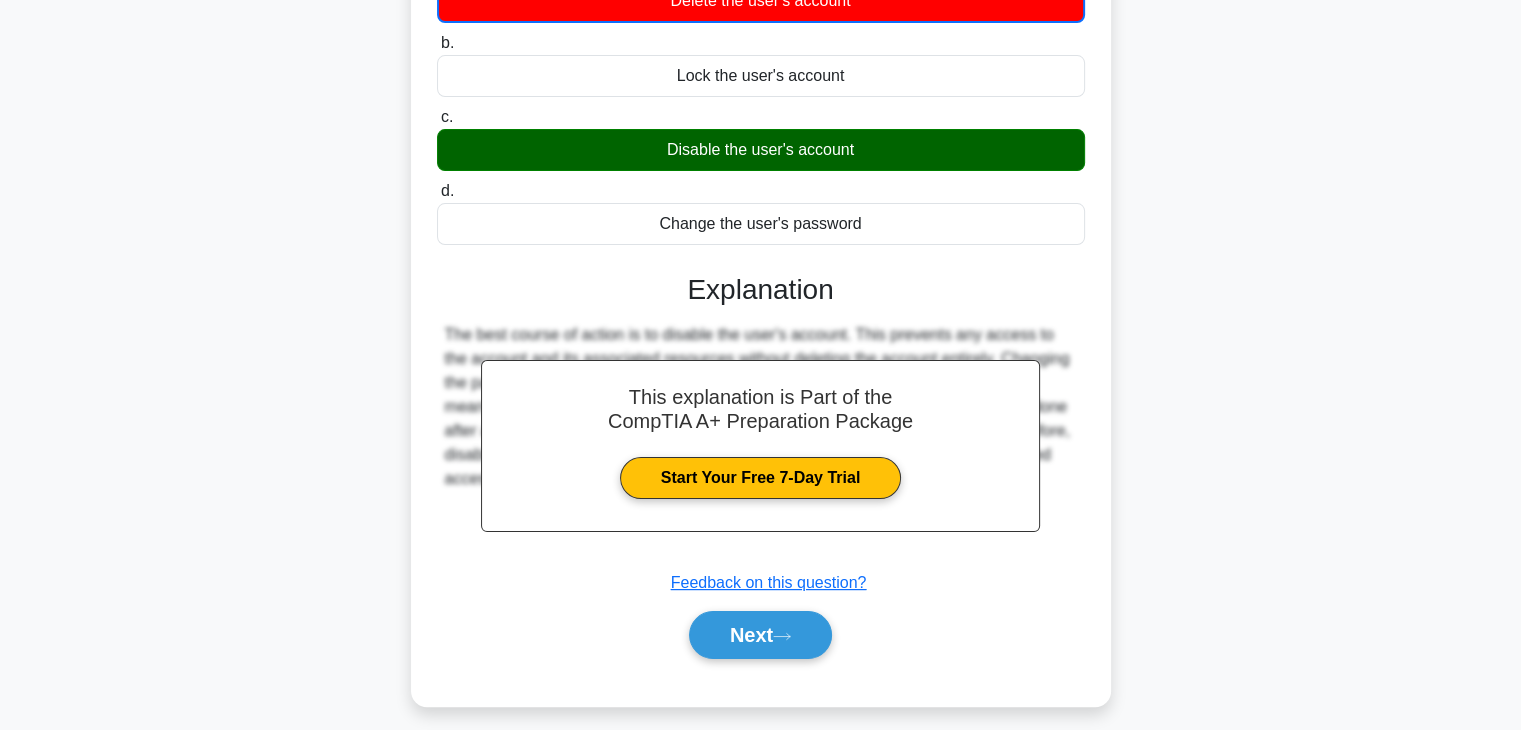 scroll, scrollTop: 280, scrollLeft: 0, axis: vertical 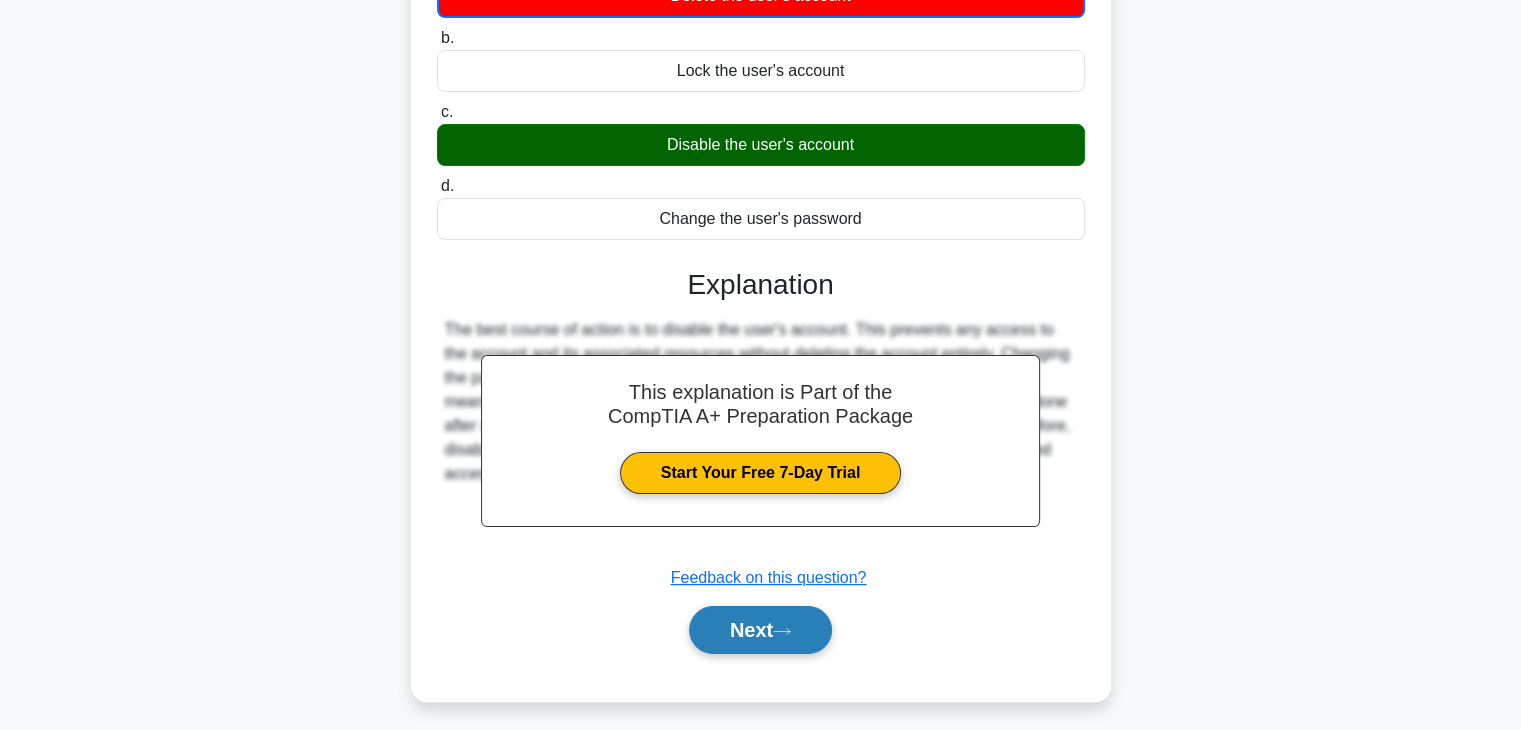 click on "Next" at bounding box center (760, 630) 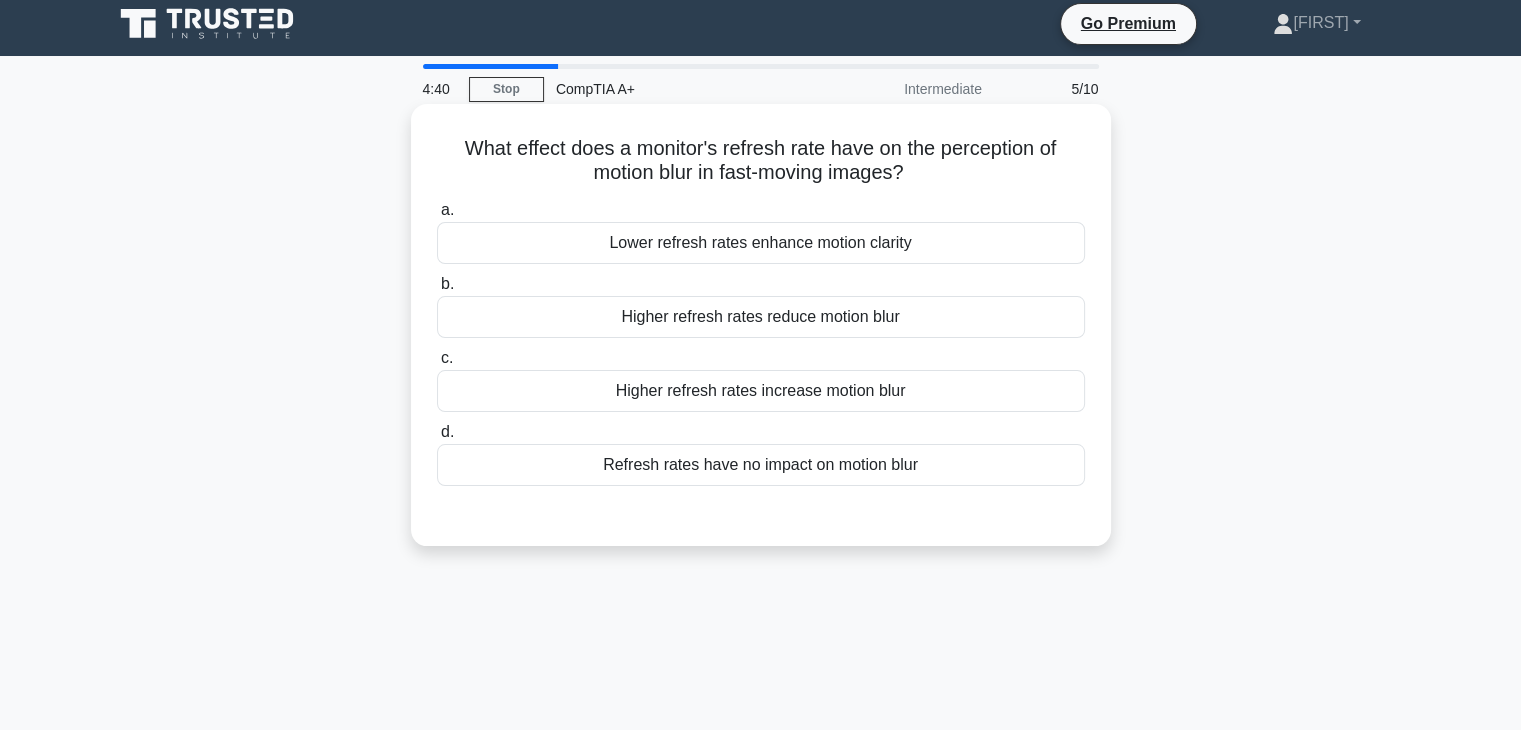 scroll, scrollTop: 0, scrollLeft: 0, axis: both 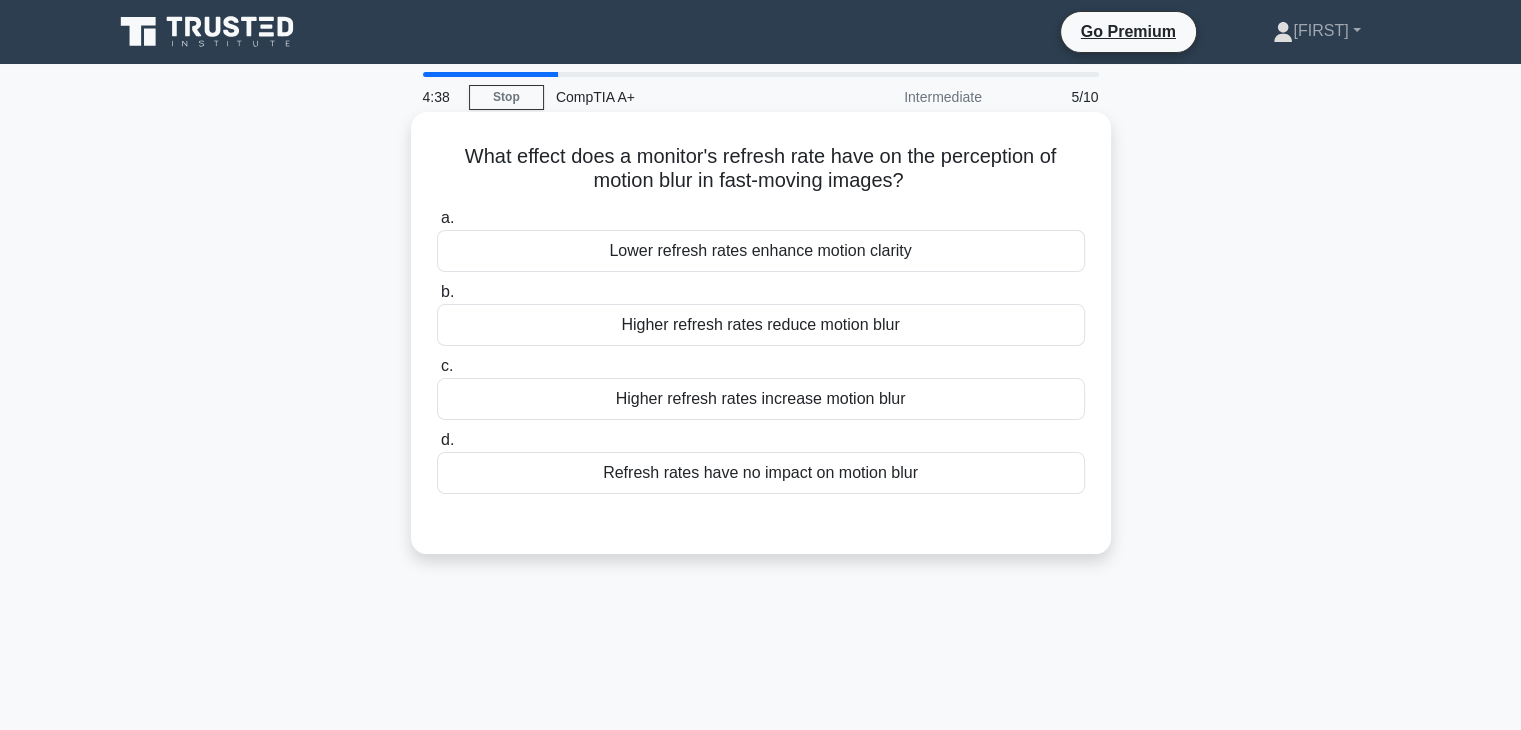 click on "Higher refresh rates reduce motion blur" at bounding box center (761, 325) 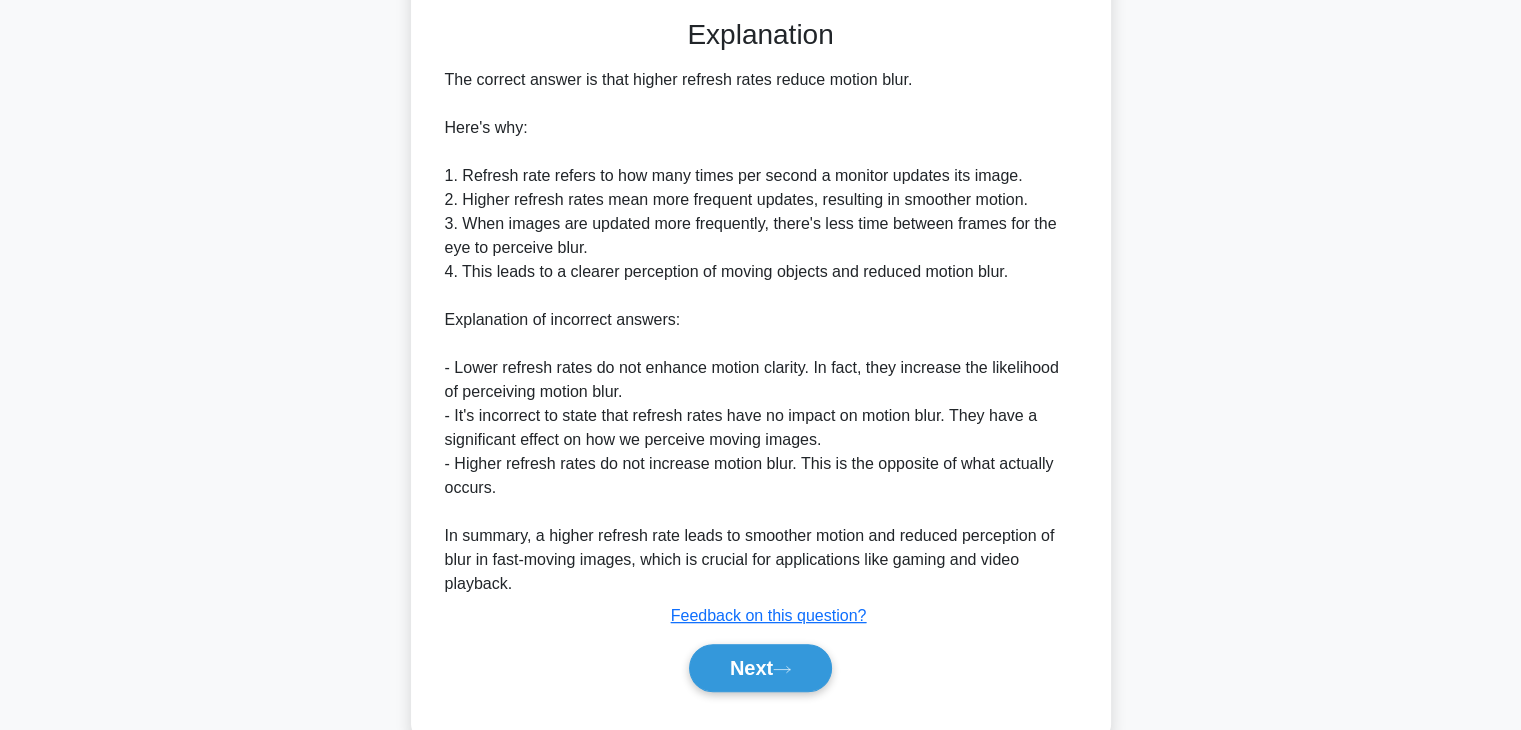scroll, scrollTop: 550, scrollLeft: 0, axis: vertical 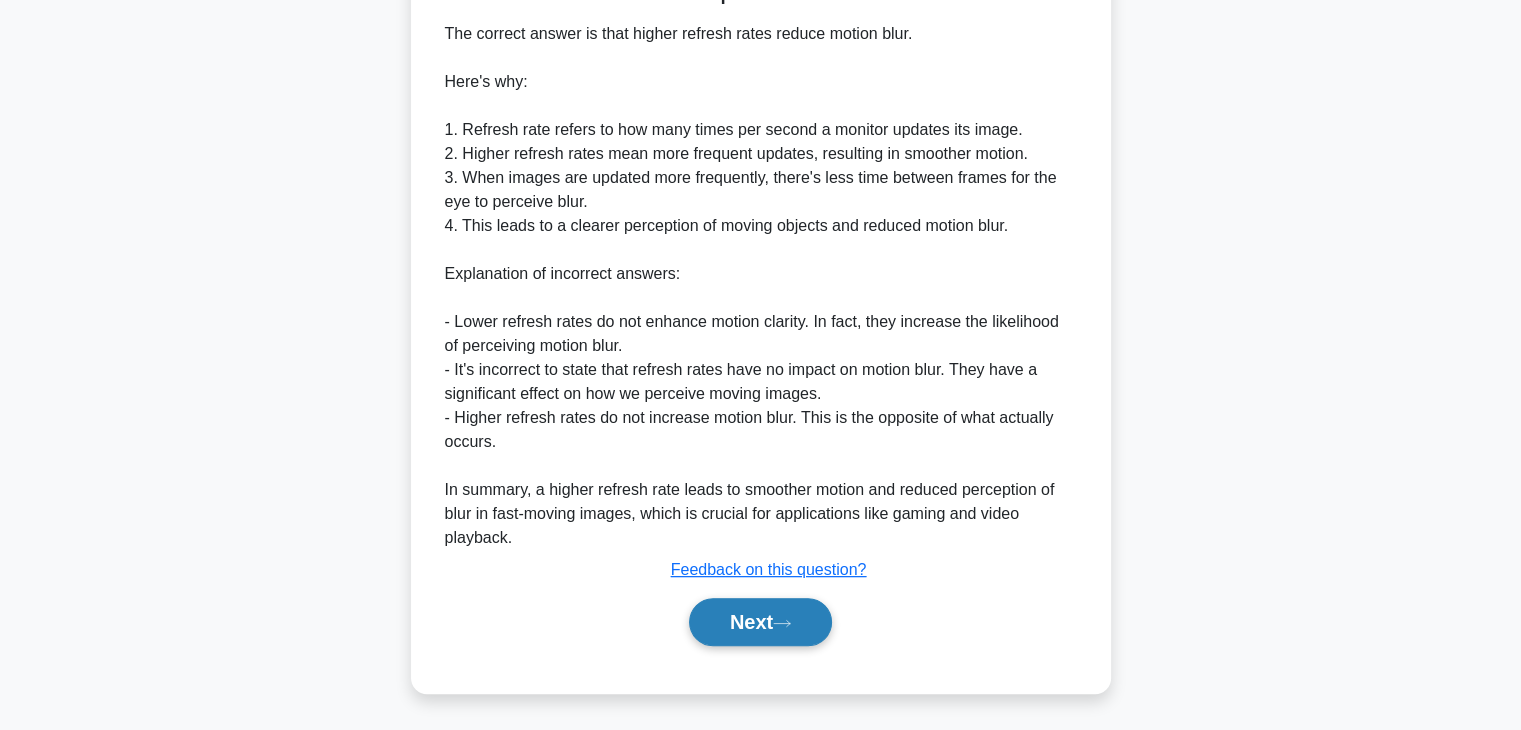 click on "Next" at bounding box center (760, 622) 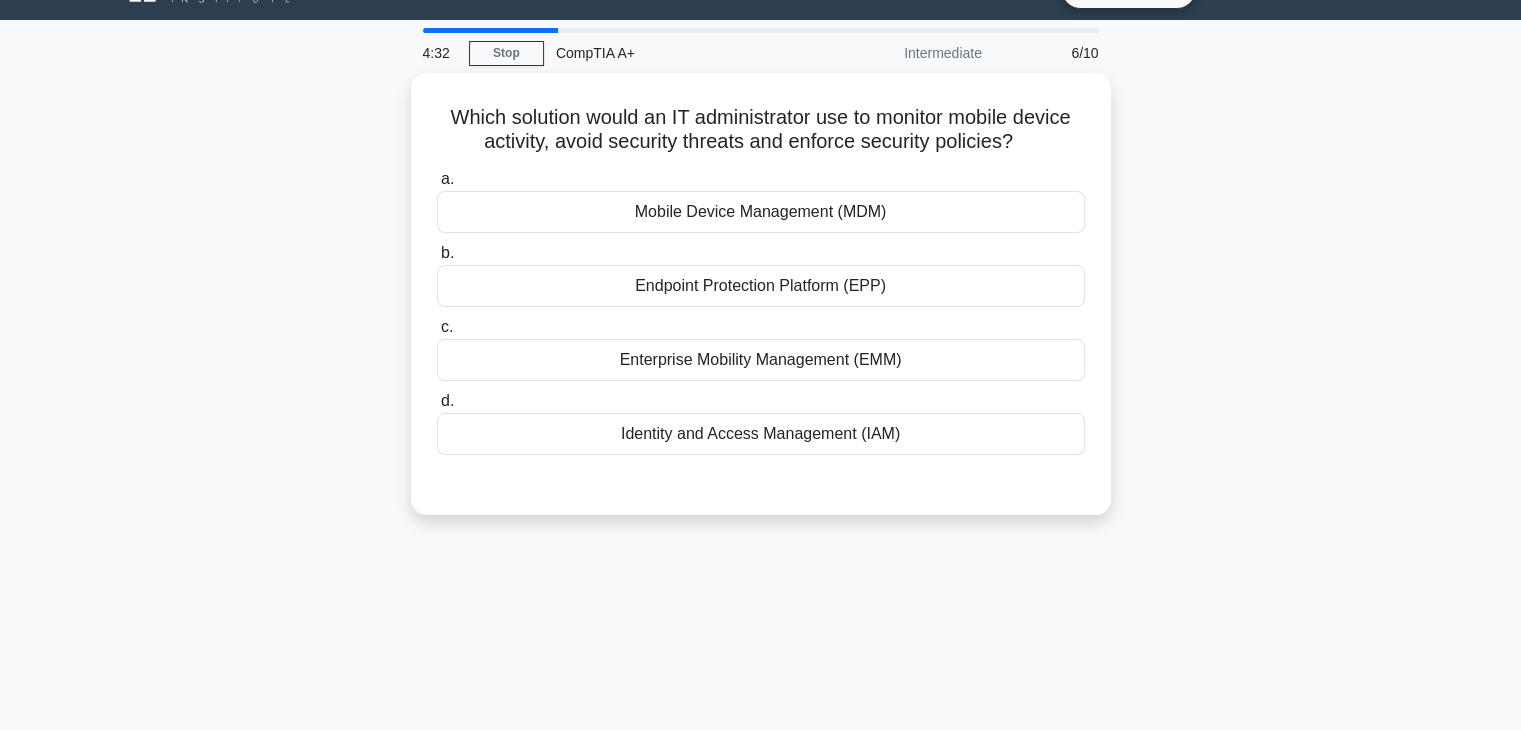 scroll, scrollTop: 0, scrollLeft: 0, axis: both 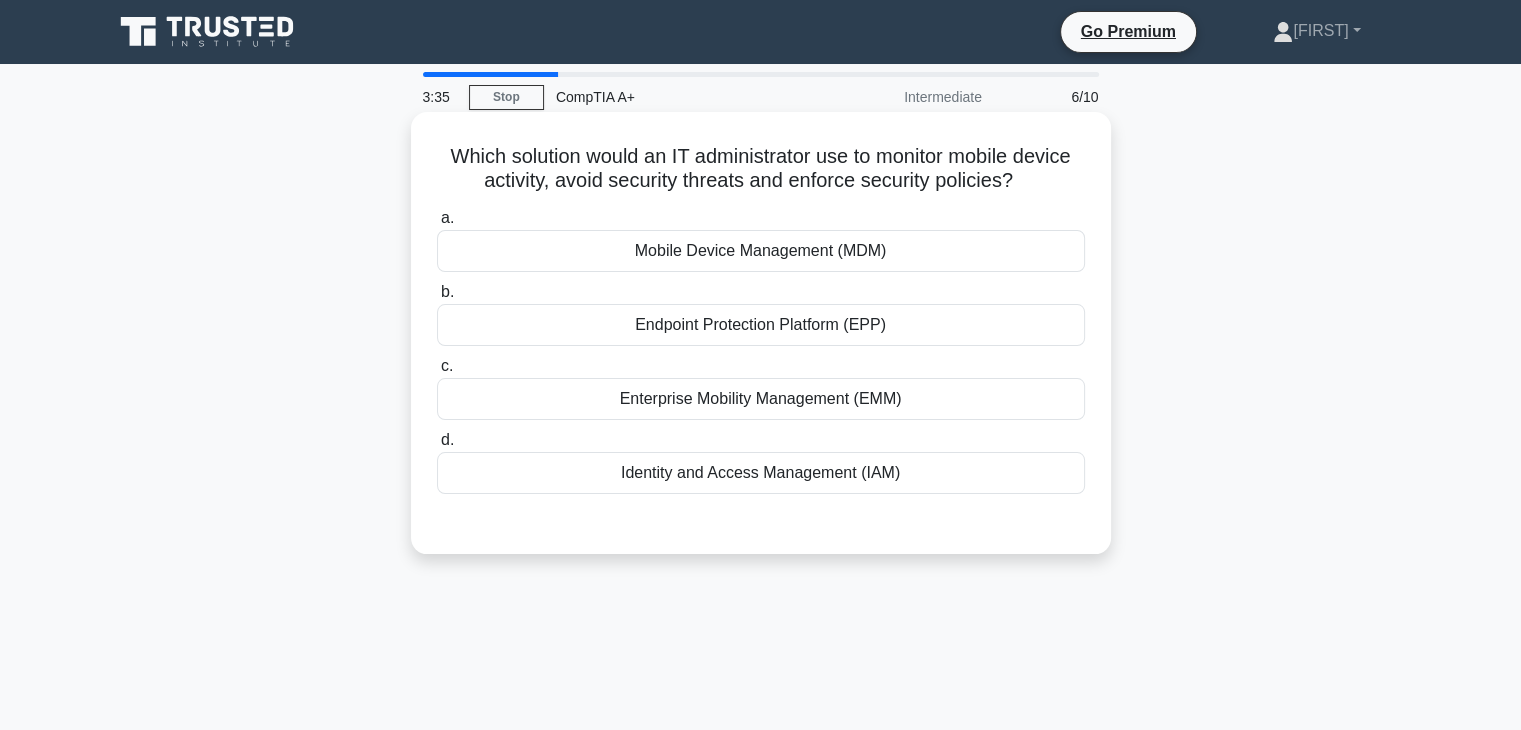 click on "Enterprise Mobility Management (EMM)" at bounding box center (761, 399) 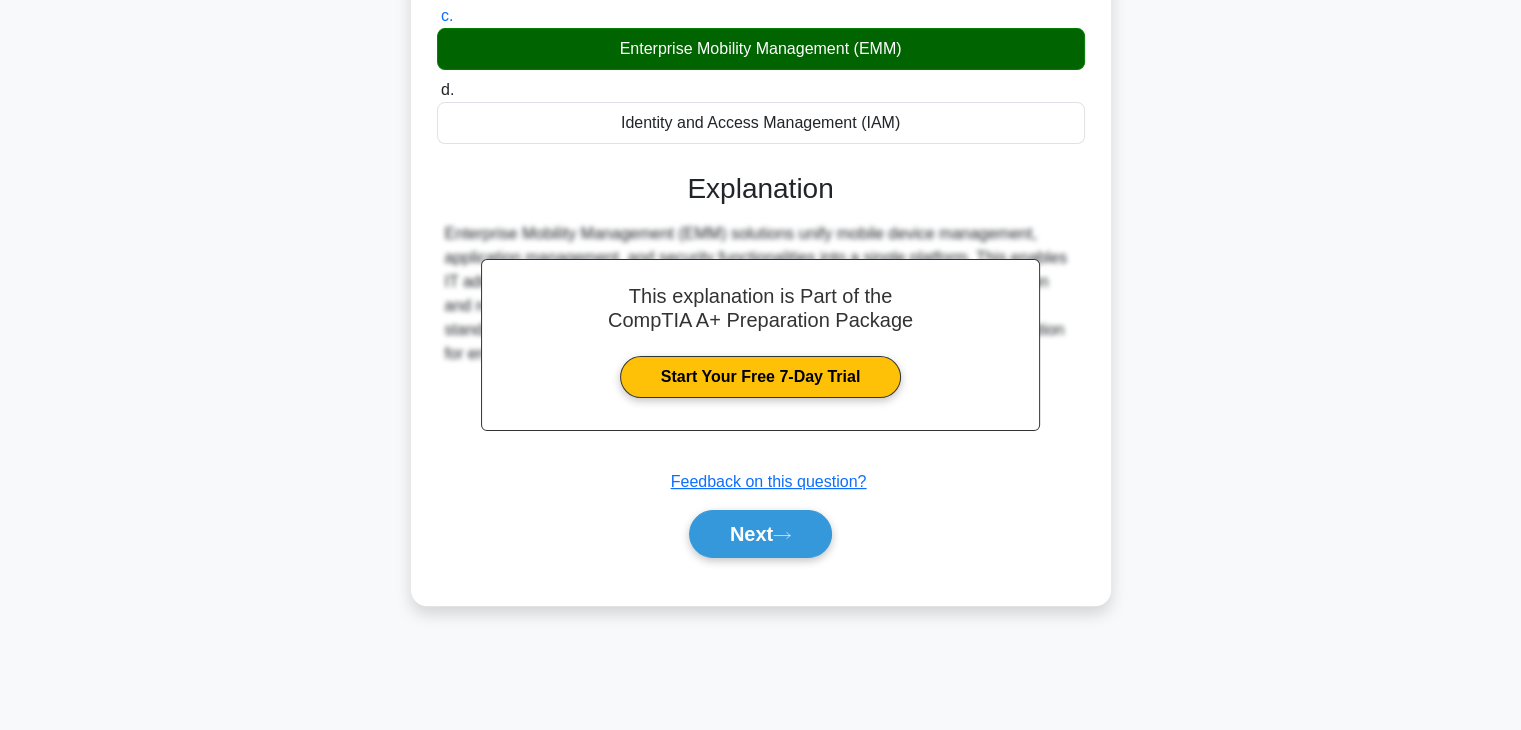 scroll, scrollTop: 348, scrollLeft: 0, axis: vertical 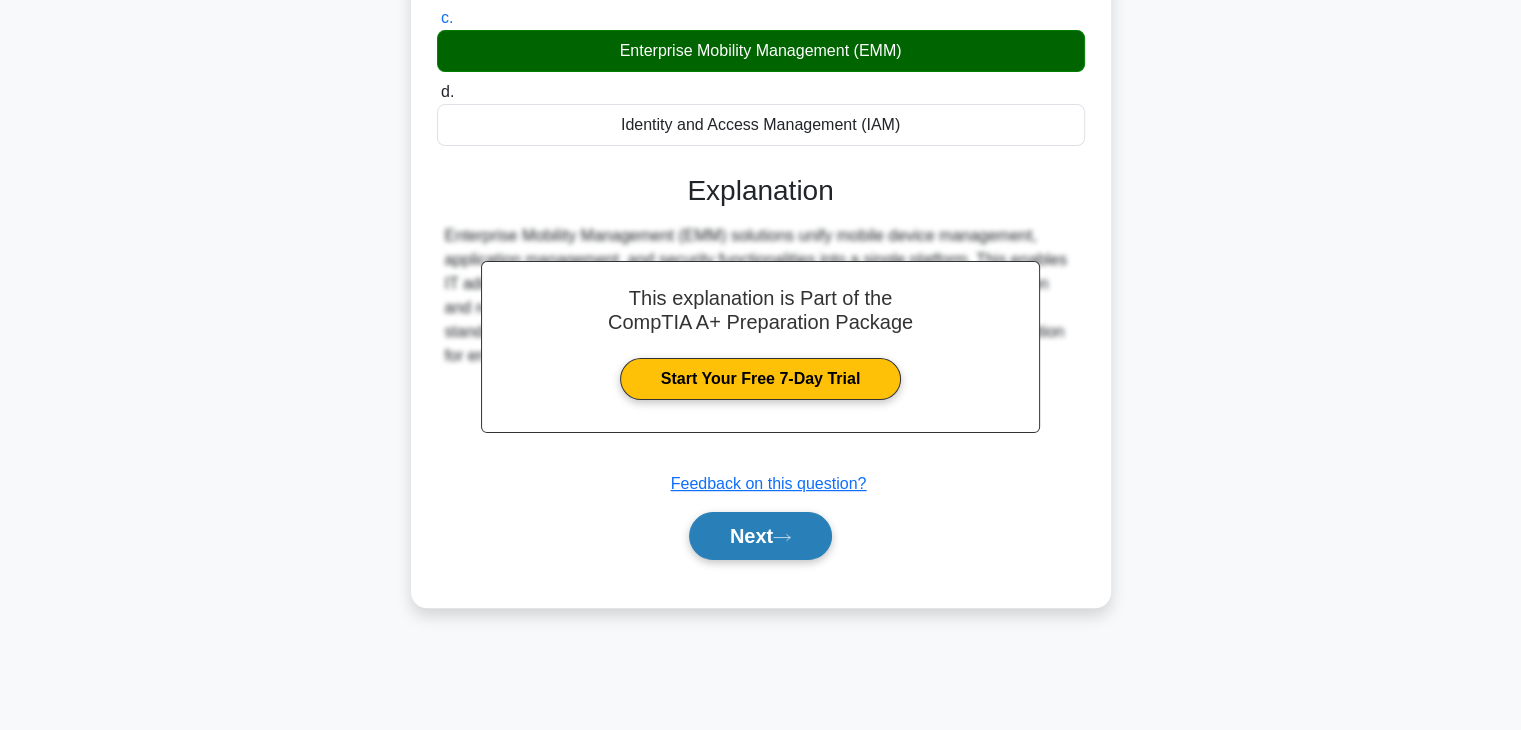 click on "Next" at bounding box center (760, 536) 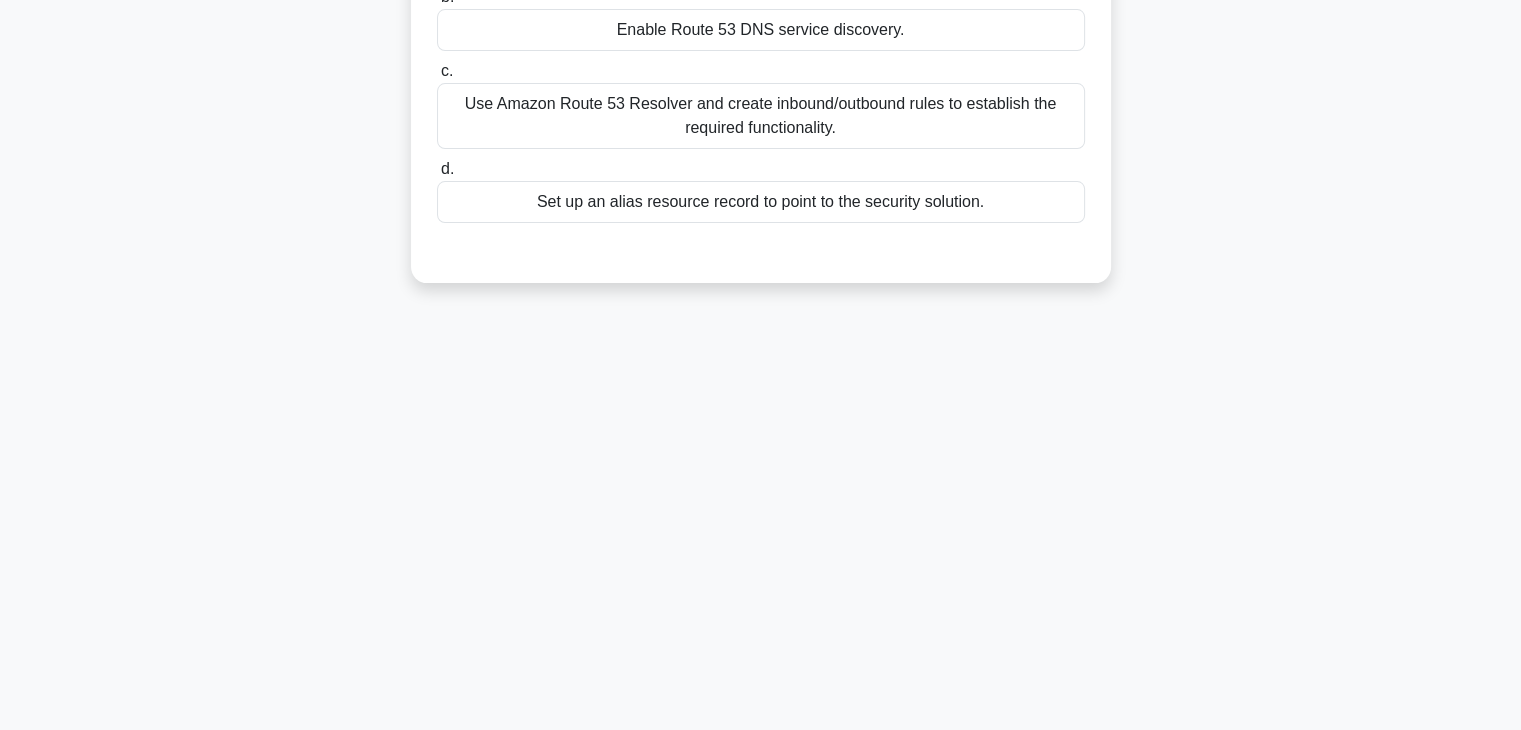 scroll, scrollTop: 0, scrollLeft: 0, axis: both 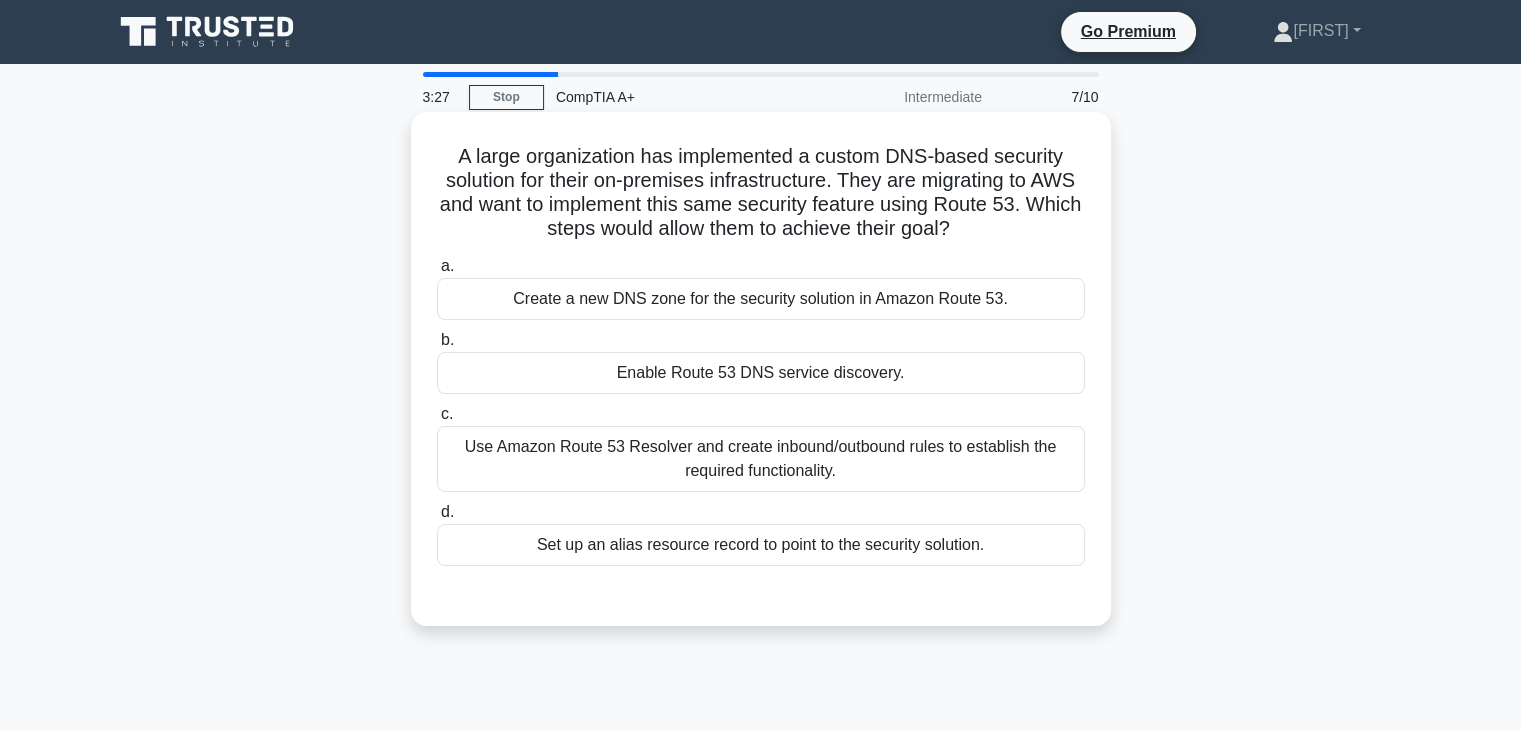 click on "Enable Route 53 DNS service discovery." at bounding box center (761, 373) 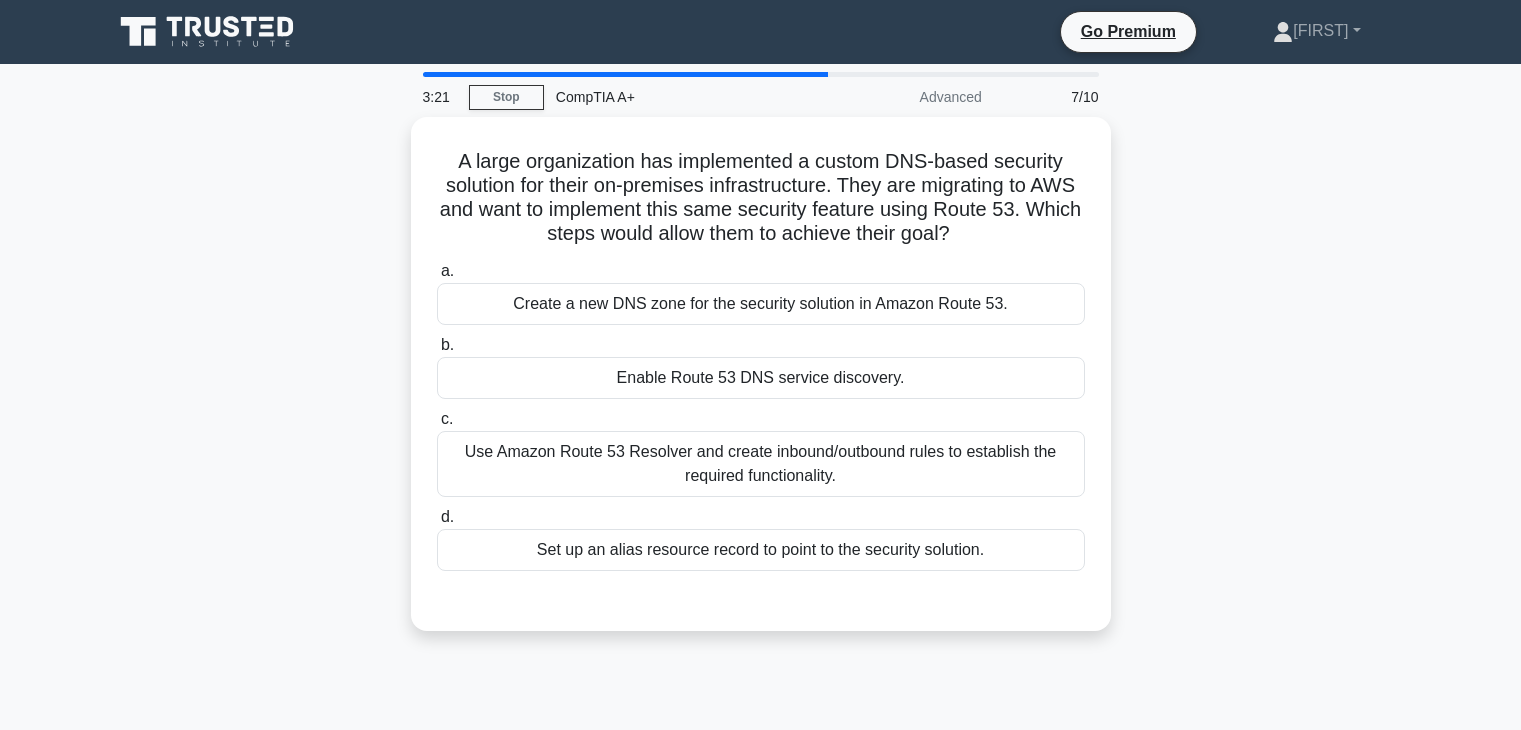 scroll, scrollTop: 0, scrollLeft: 0, axis: both 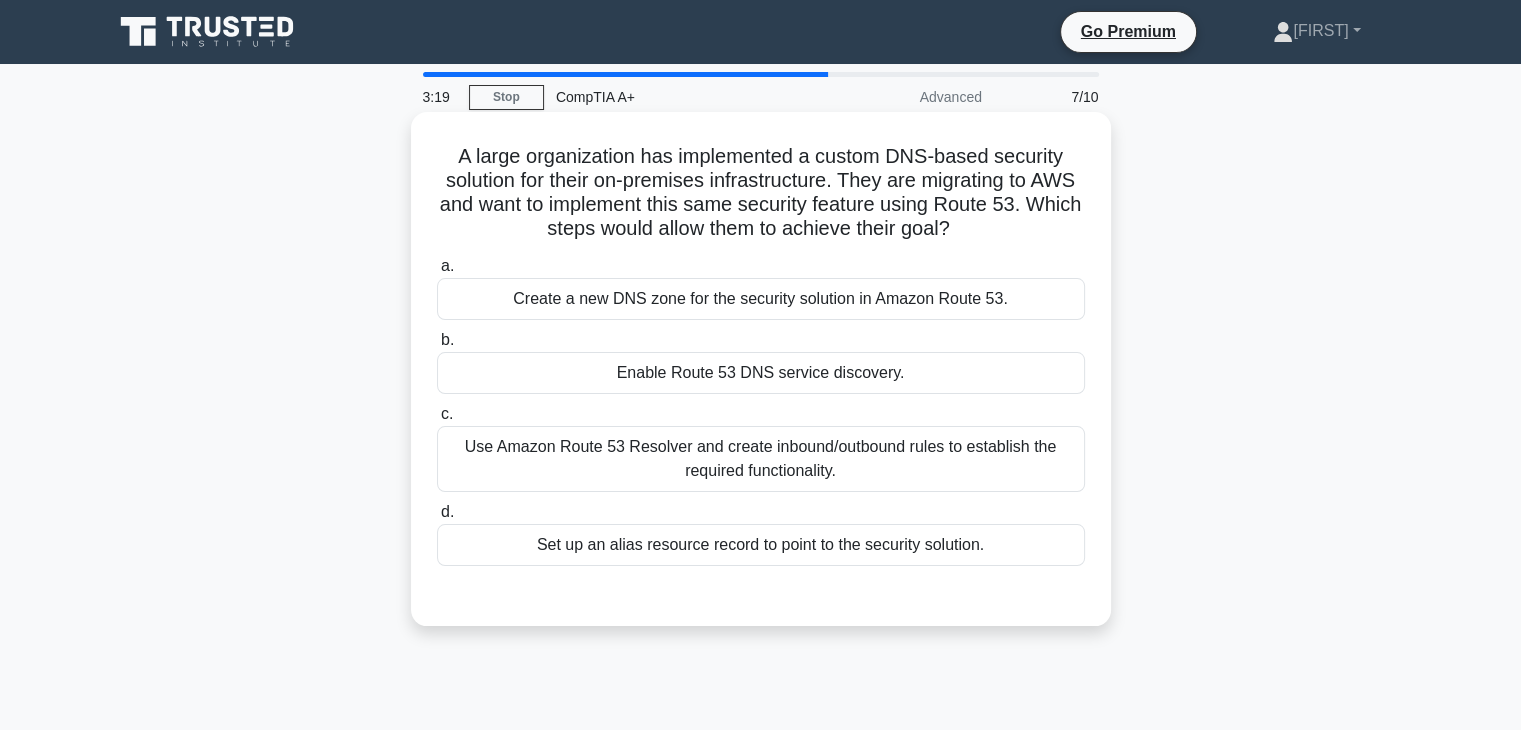 click on "Enable Route 53 DNS service discovery." at bounding box center [761, 373] 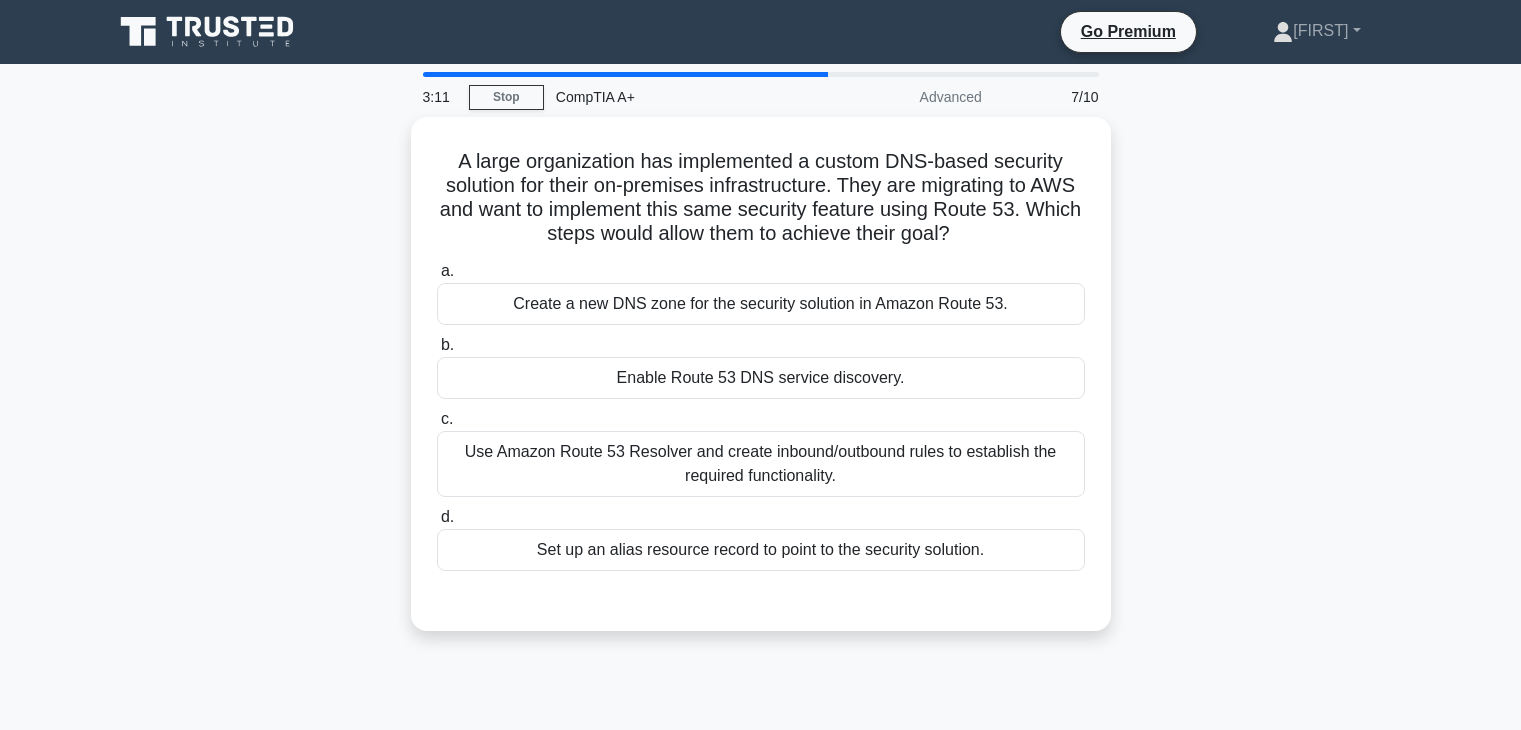 scroll, scrollTop: 0, scrollLeft: 0, axis: both 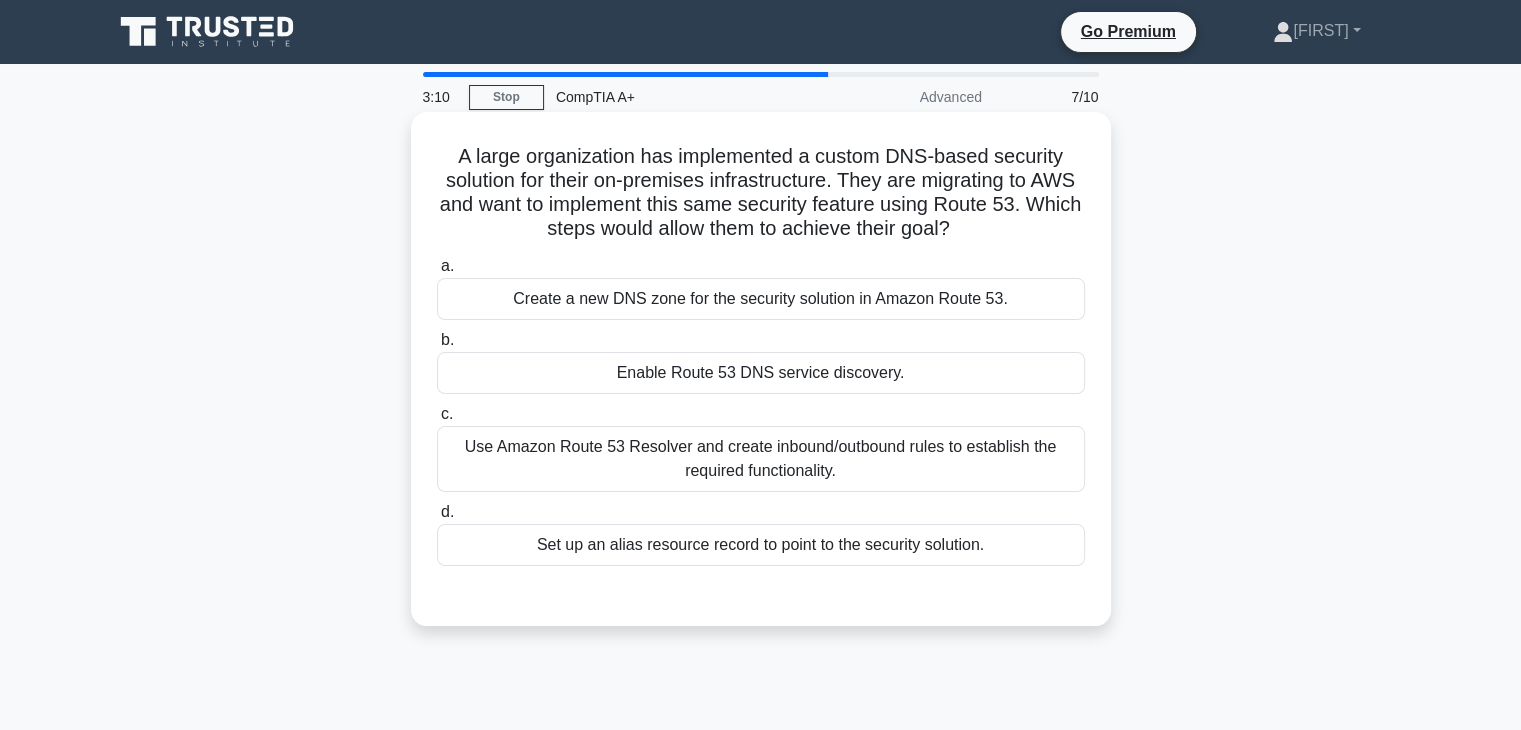 click on "Use Amazon Route 53 Resolver and create inbound/outbound rules to establish the required functionality." at bounding box center [761, 459] 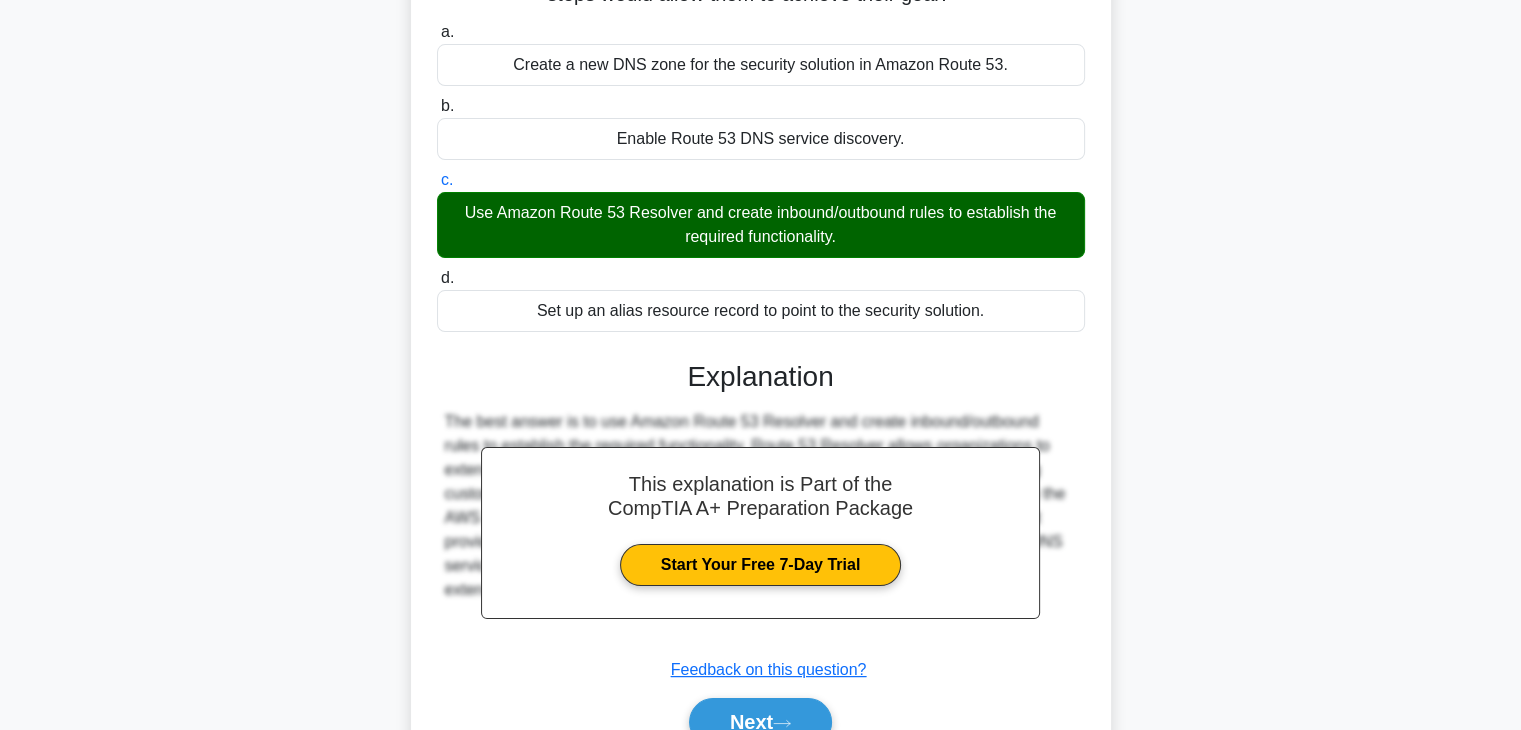 scroll, scrollTop: 351, scrollLeft: 0, axis: vertical 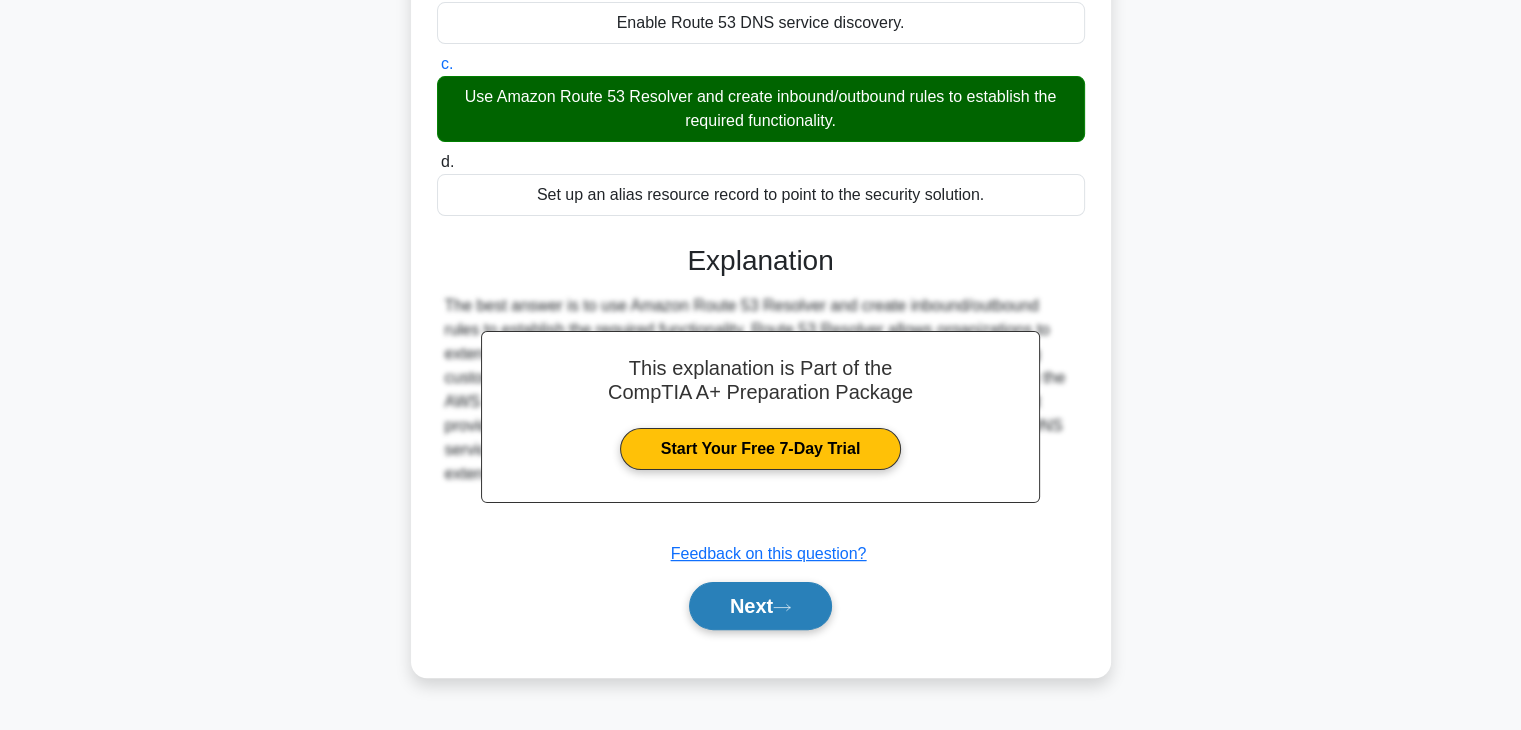 click on "Next" at bounding box center (760, 606) 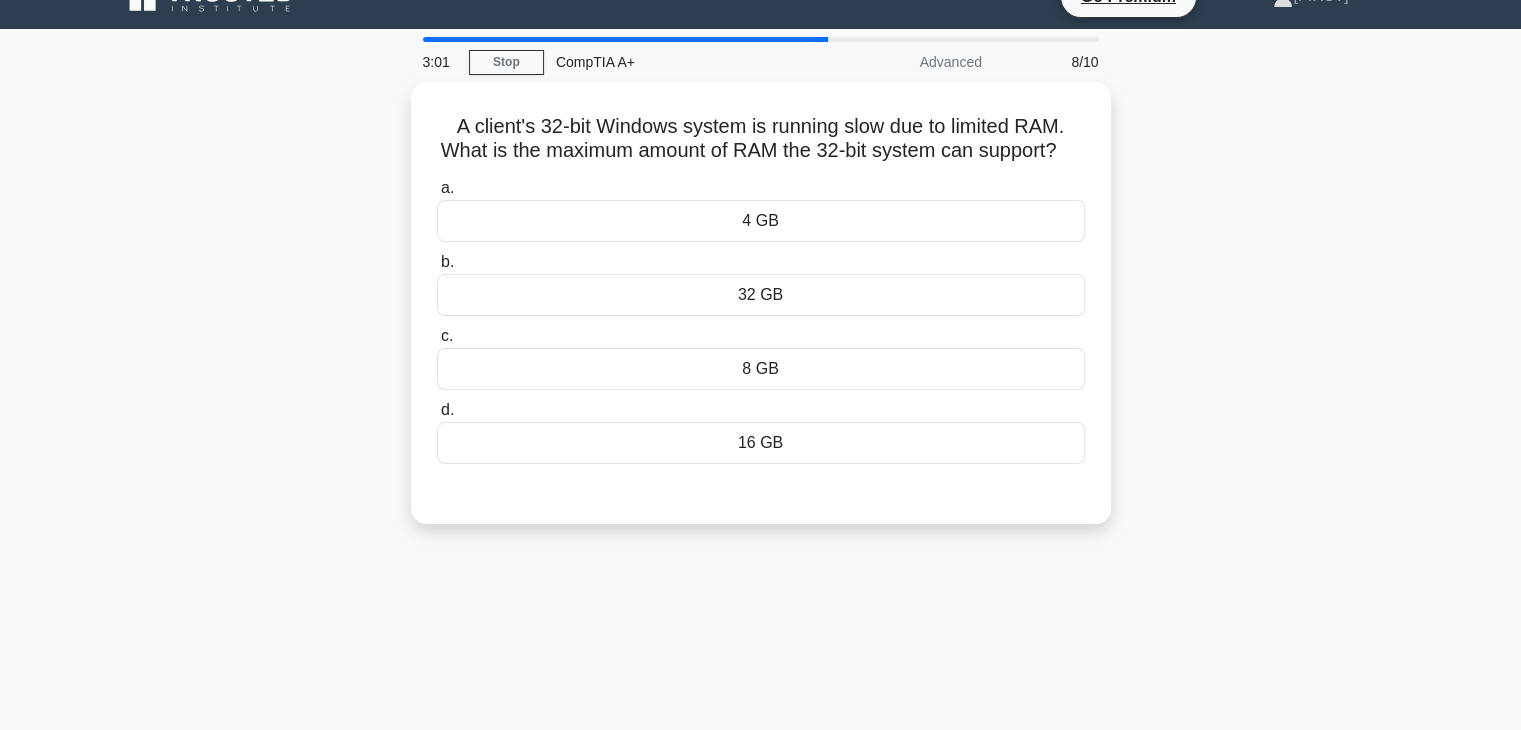 scroll, scrollTop: 0, scrollLeft: 0, axis: both 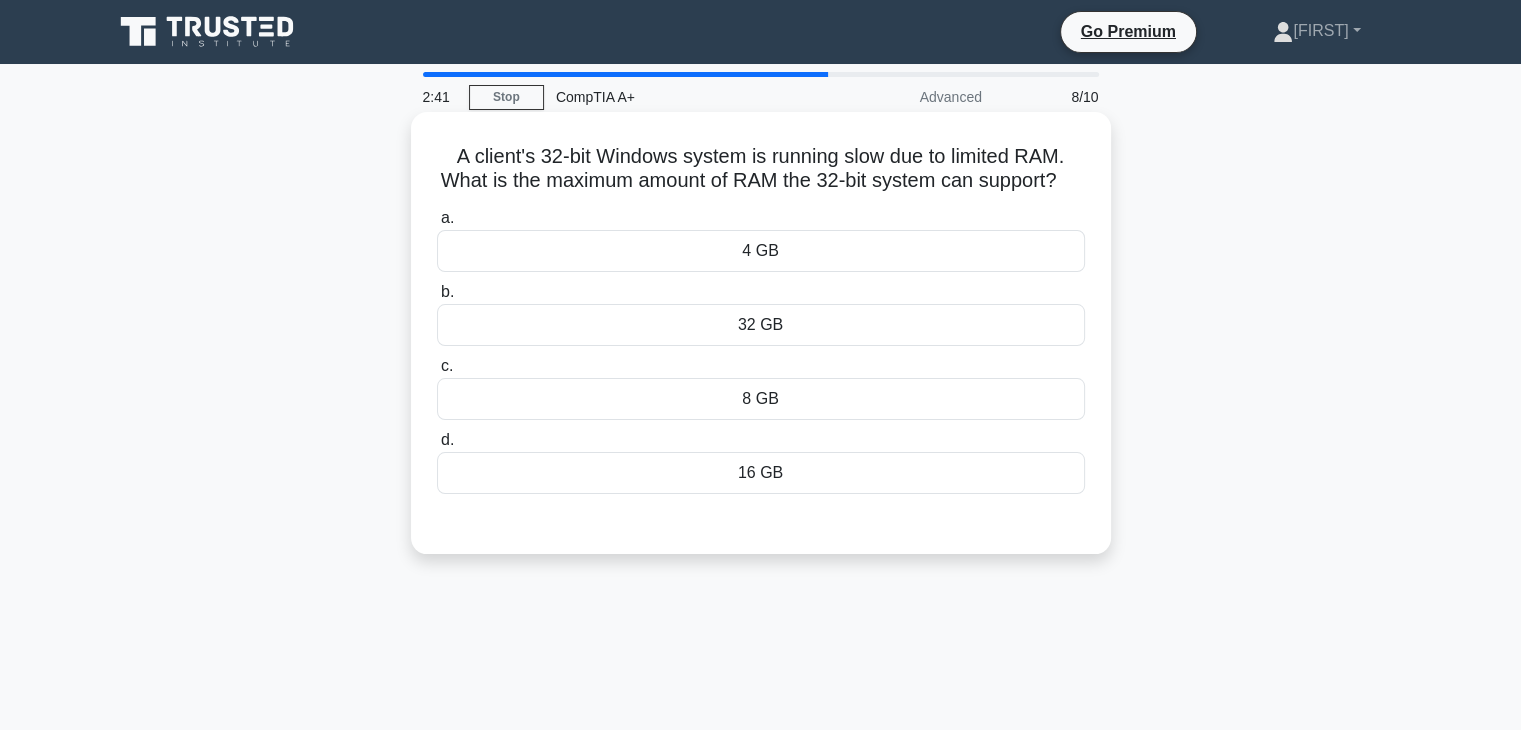 click on "16 GB" at bounding box center [761, 473] 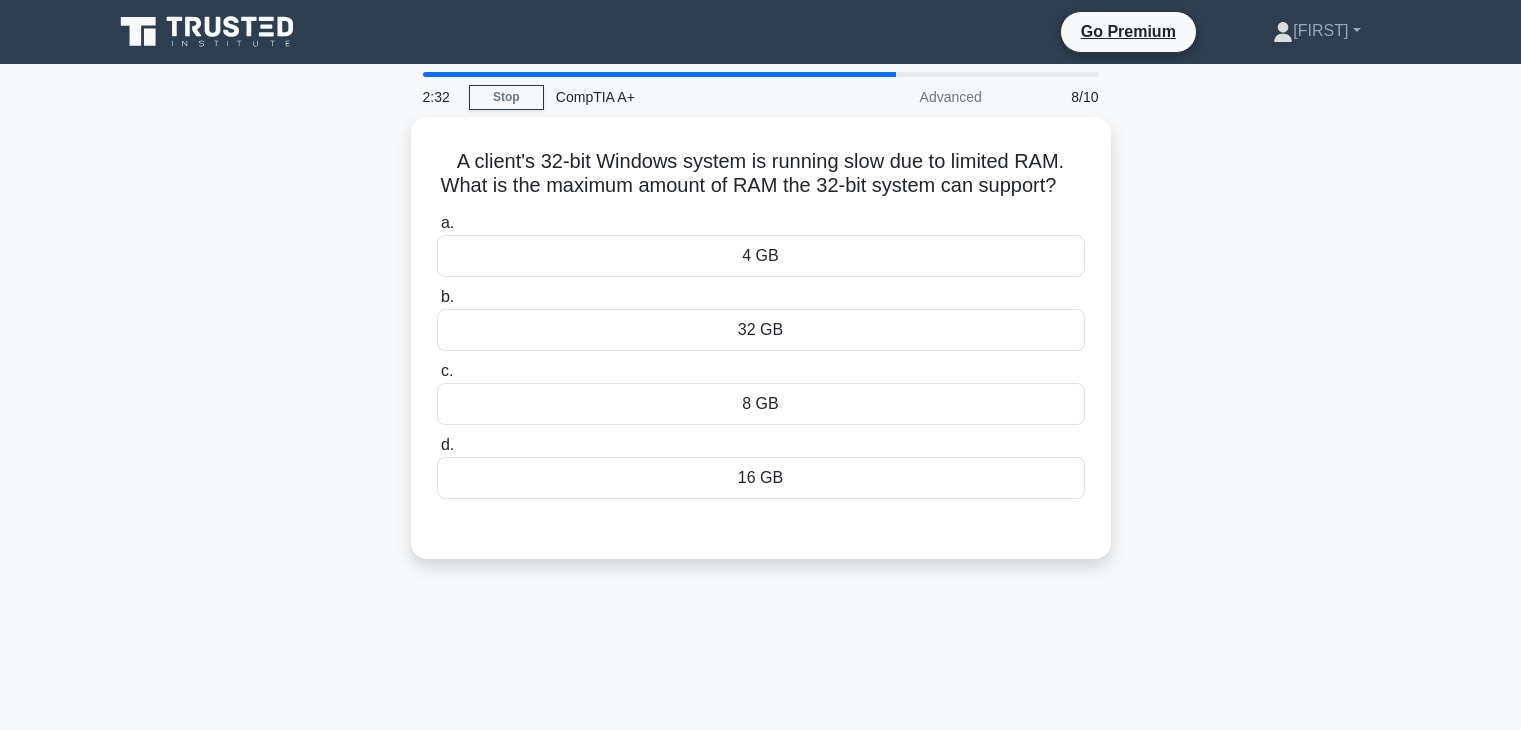 scroll, scrollTop: 0, scrollLeft: 0, axis: both 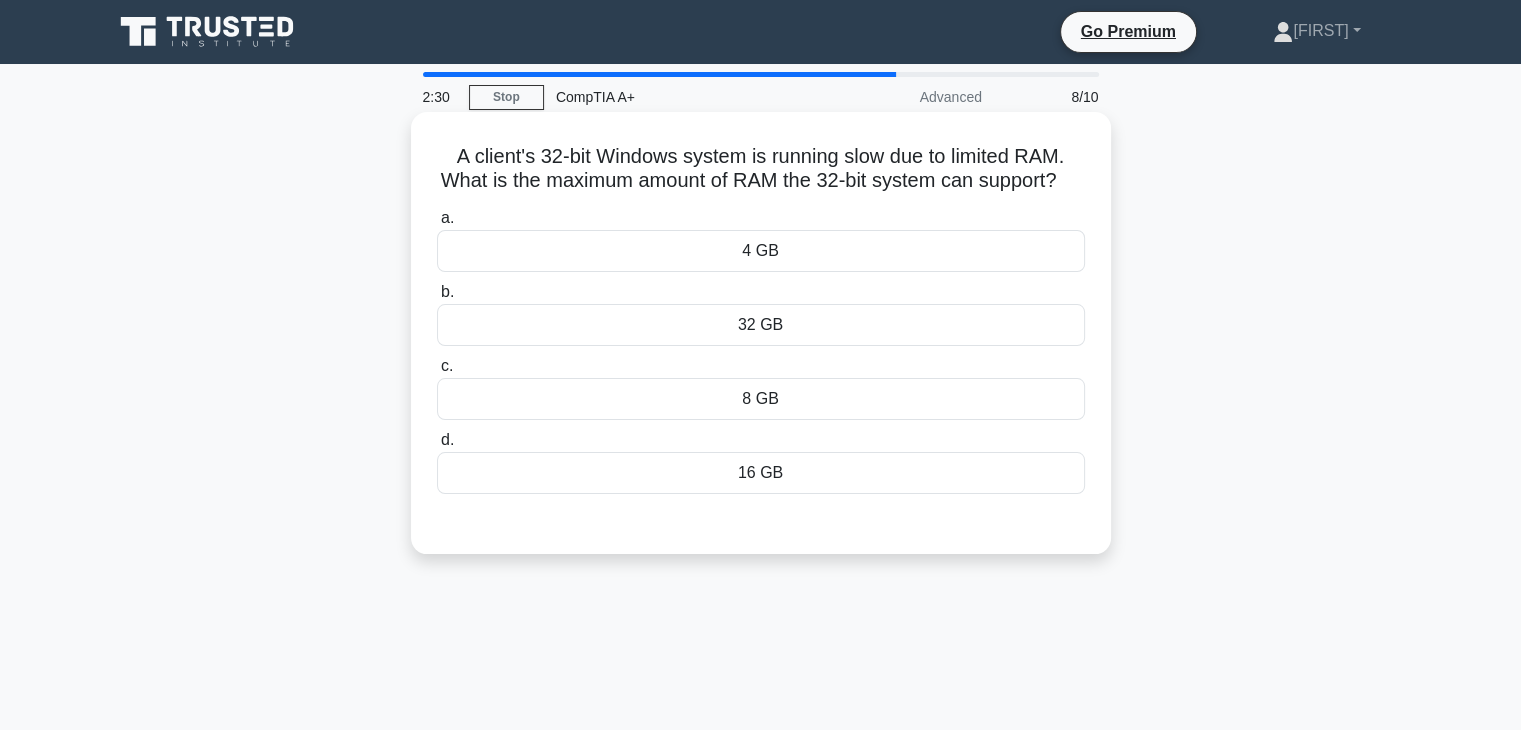 click on "4 GB" at bounding box center [761, 251] 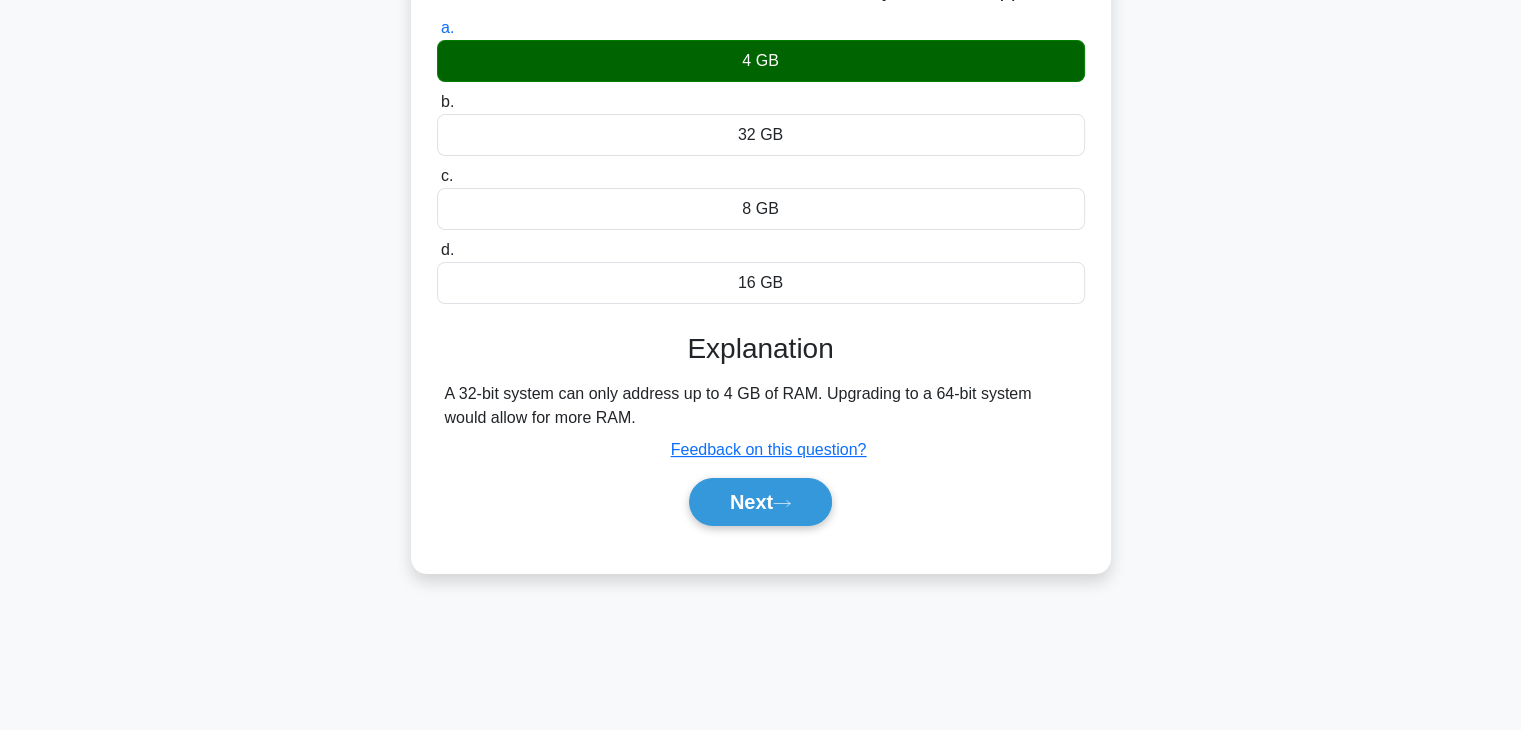 scroll, scrollTop: 200, scrollLeft: 0, axis: vertical 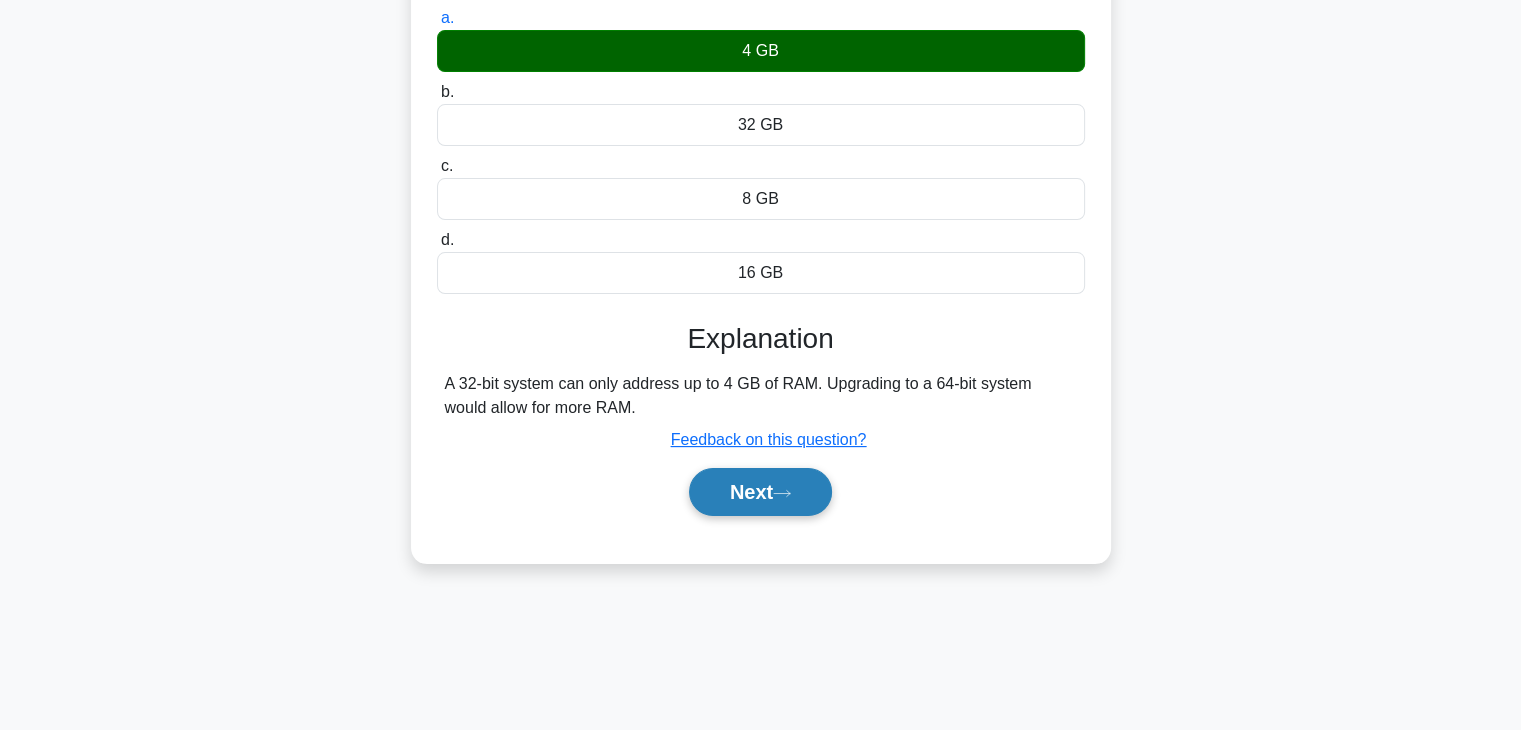 click on "Next" at bounding box center [760, 492] 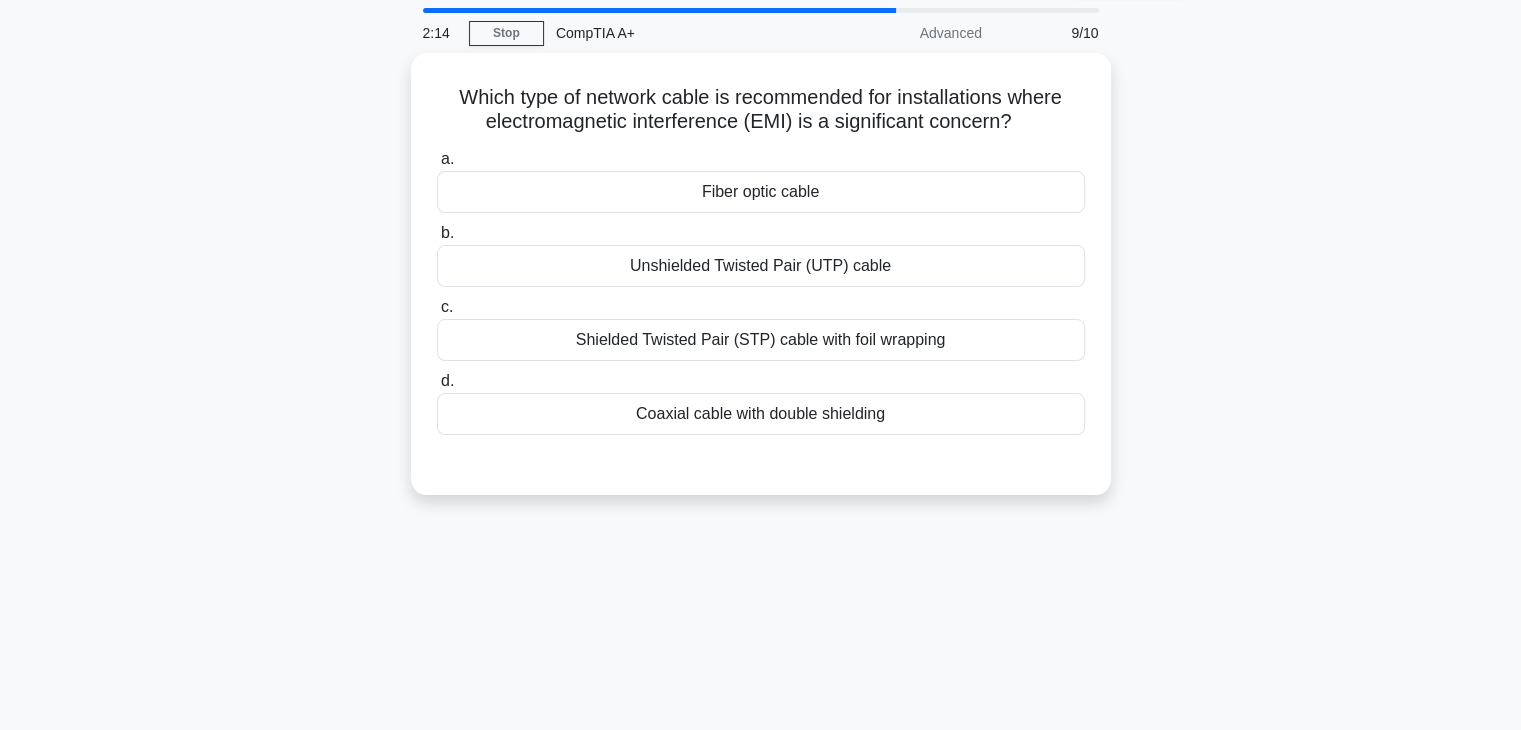 scroll, scrollTop: 0, scrollLeft: 0, axis: both 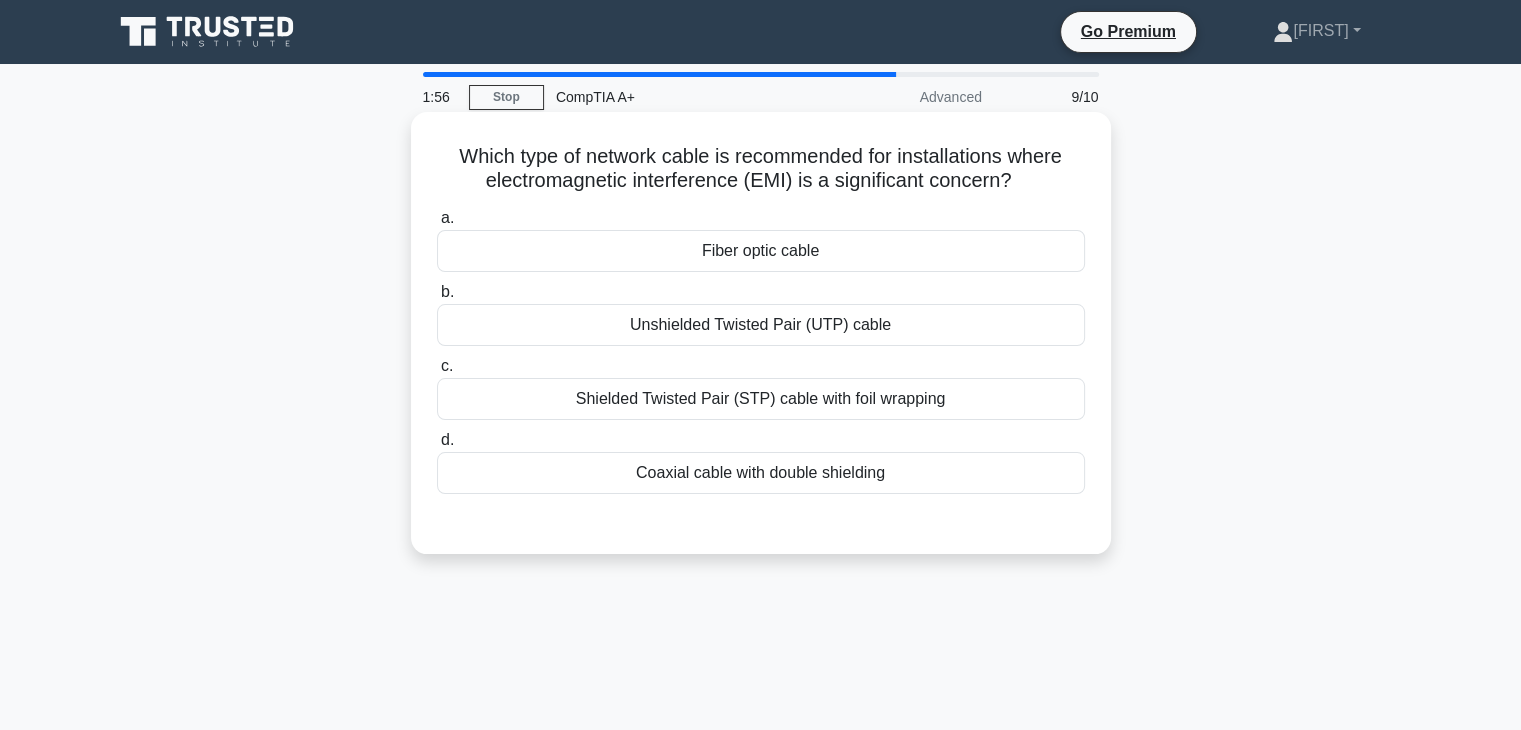 click on "Fiber optic cable" at bounding box center (761, 251) 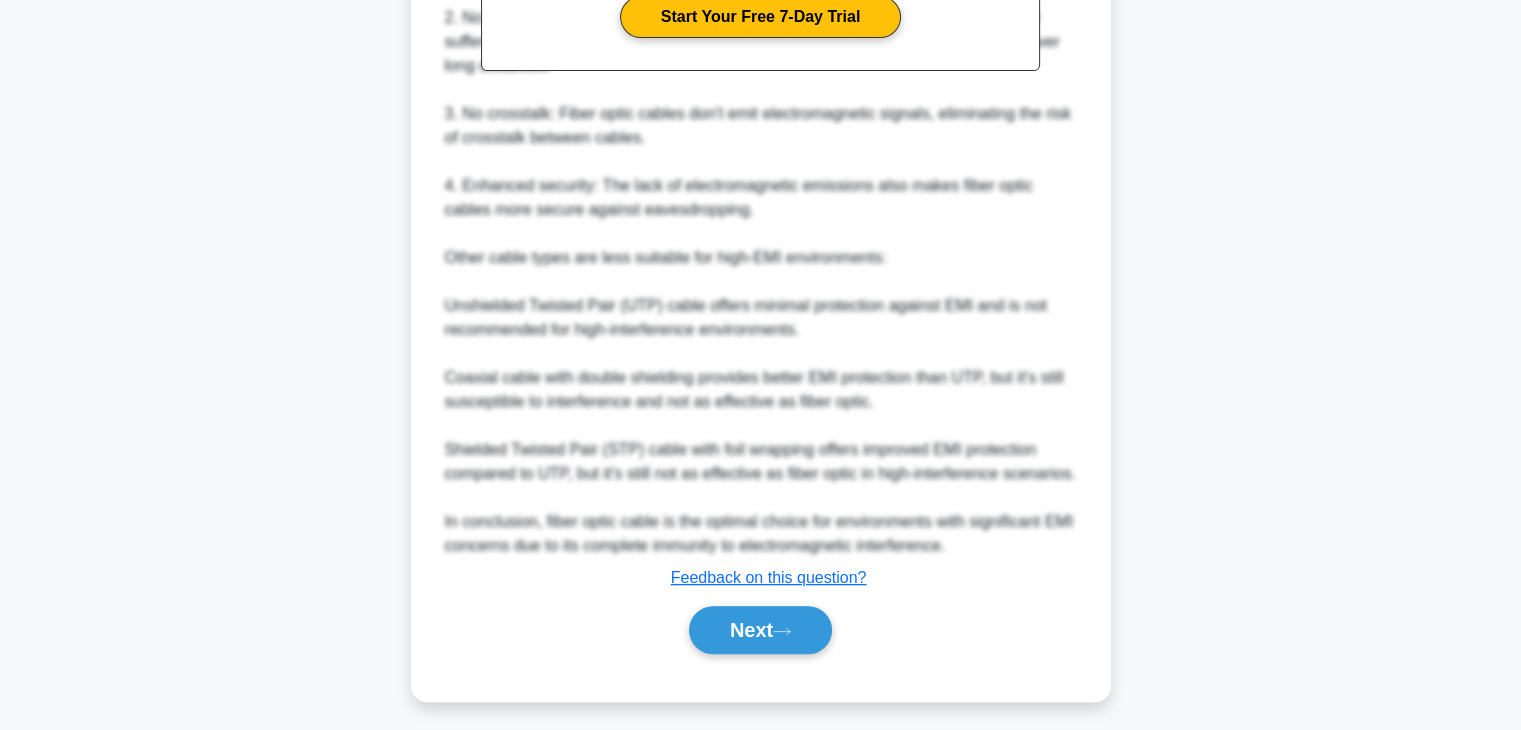 scroll, scrollTop: 709, scrollLeft: 0, axis: vertical 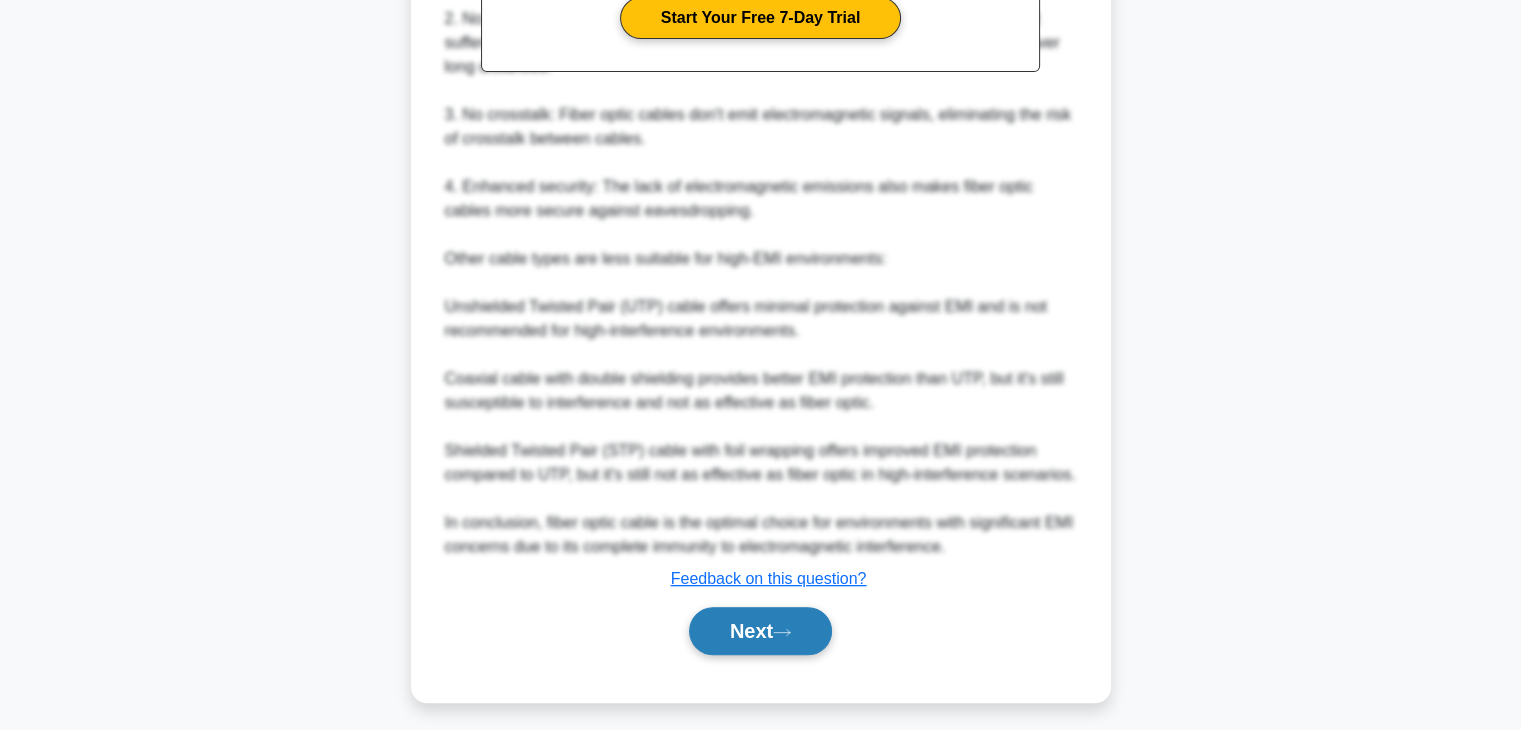 click on "Next" at bounding box center [760, 631] 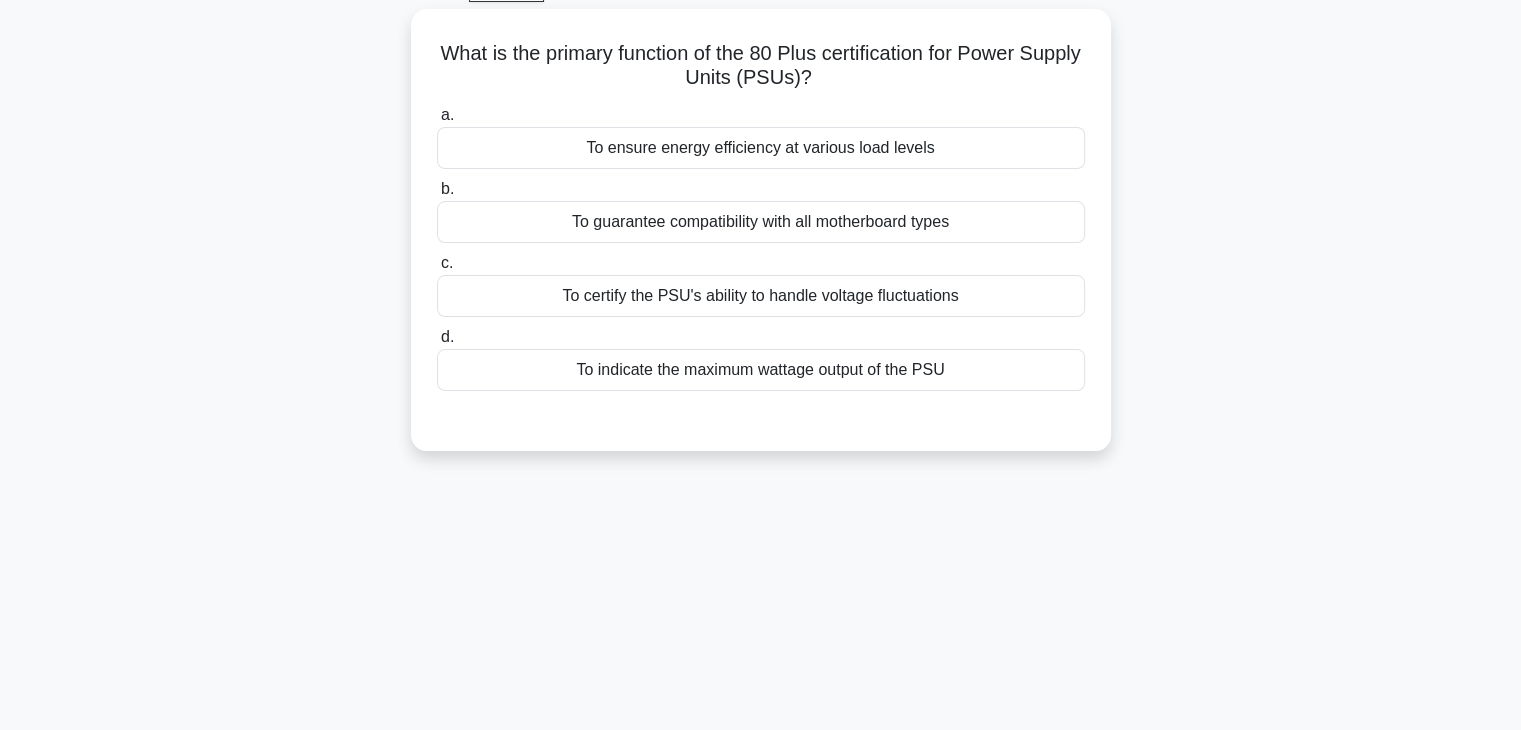scroll, scrollTop: 0, scrollLeft: 0, axis: both 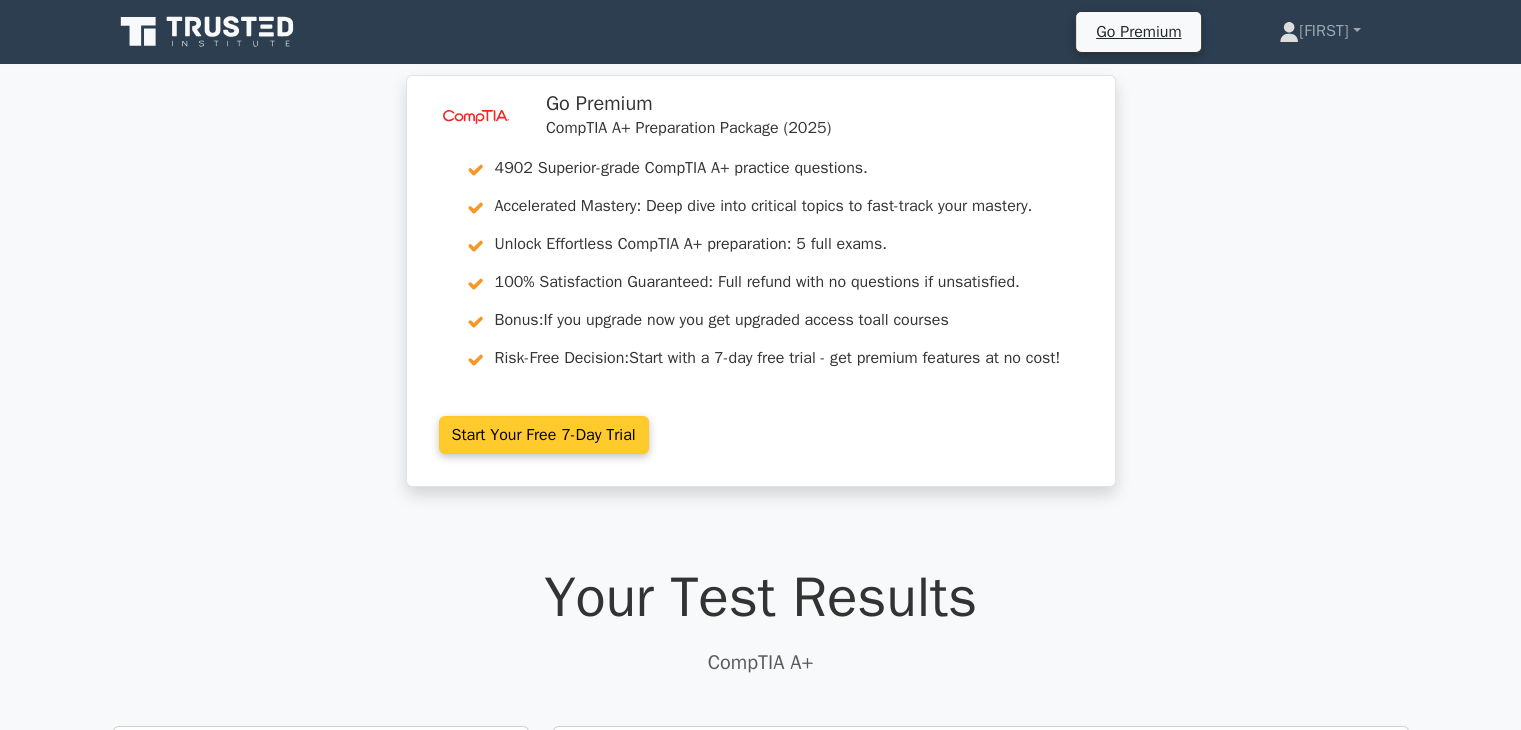 click on "Start Your Free 7-Day Trial" at bounding box center (544, 435) 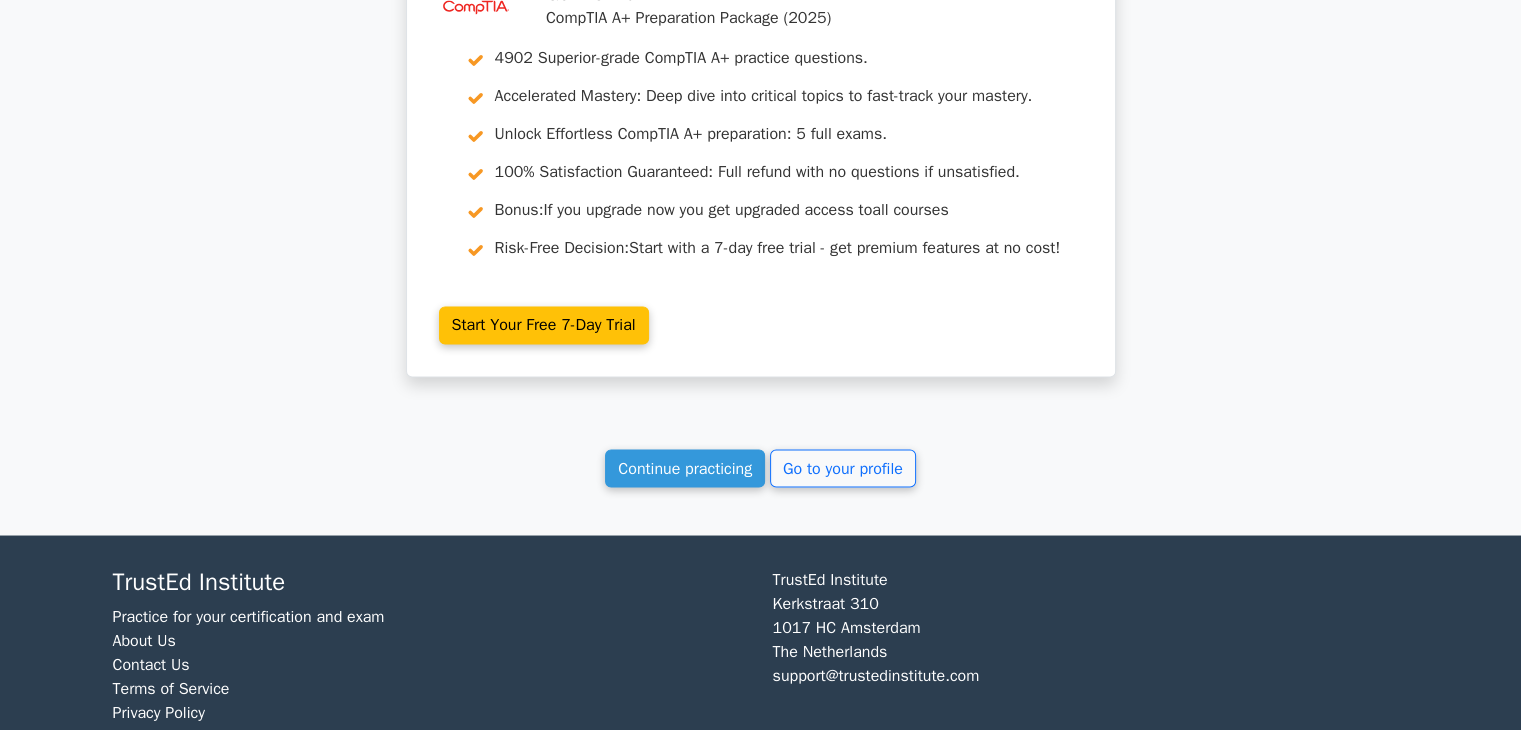 scroll, scrollTop: 3392, scrollLeft: 0, axis: vertical 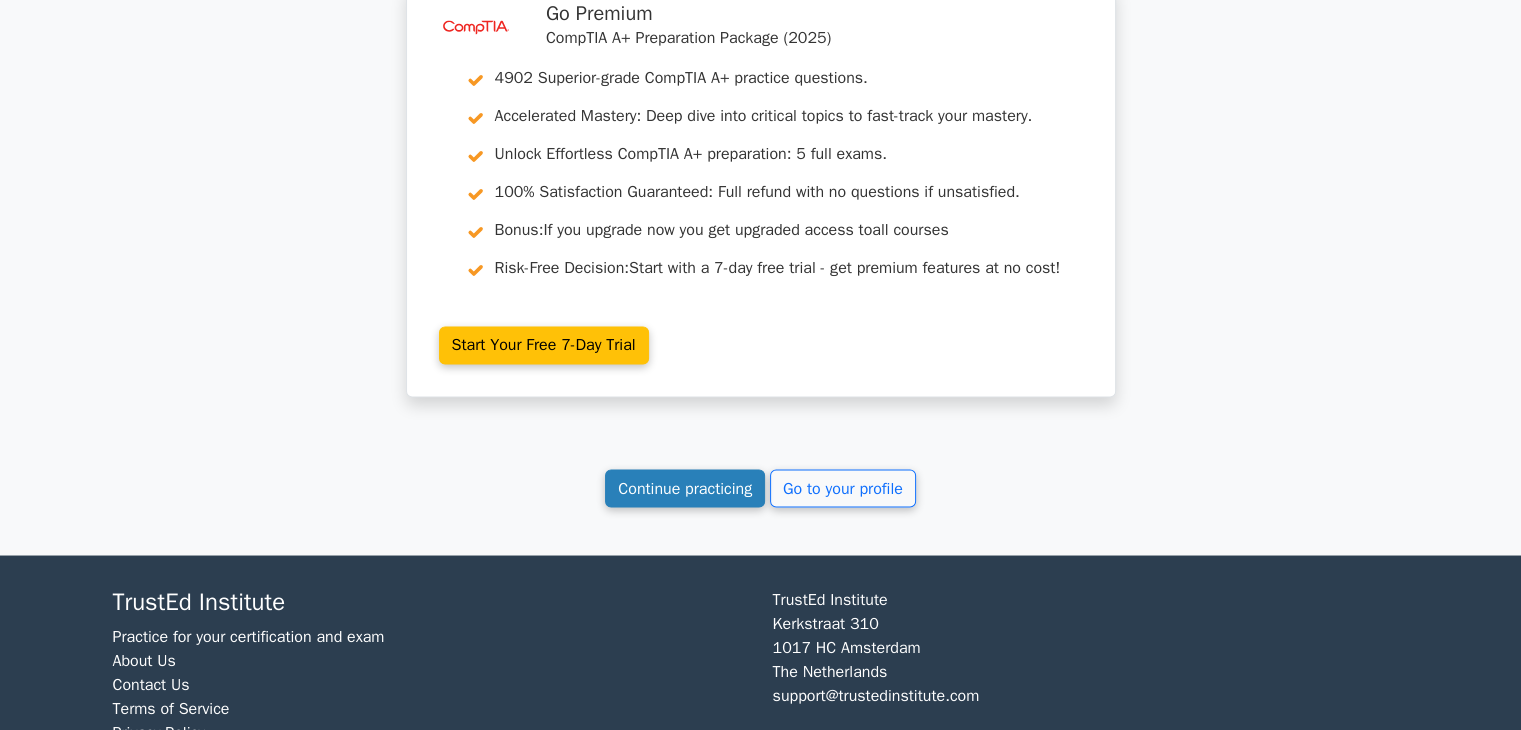 click on "Continue practicing" at bounding box center [685, 488] 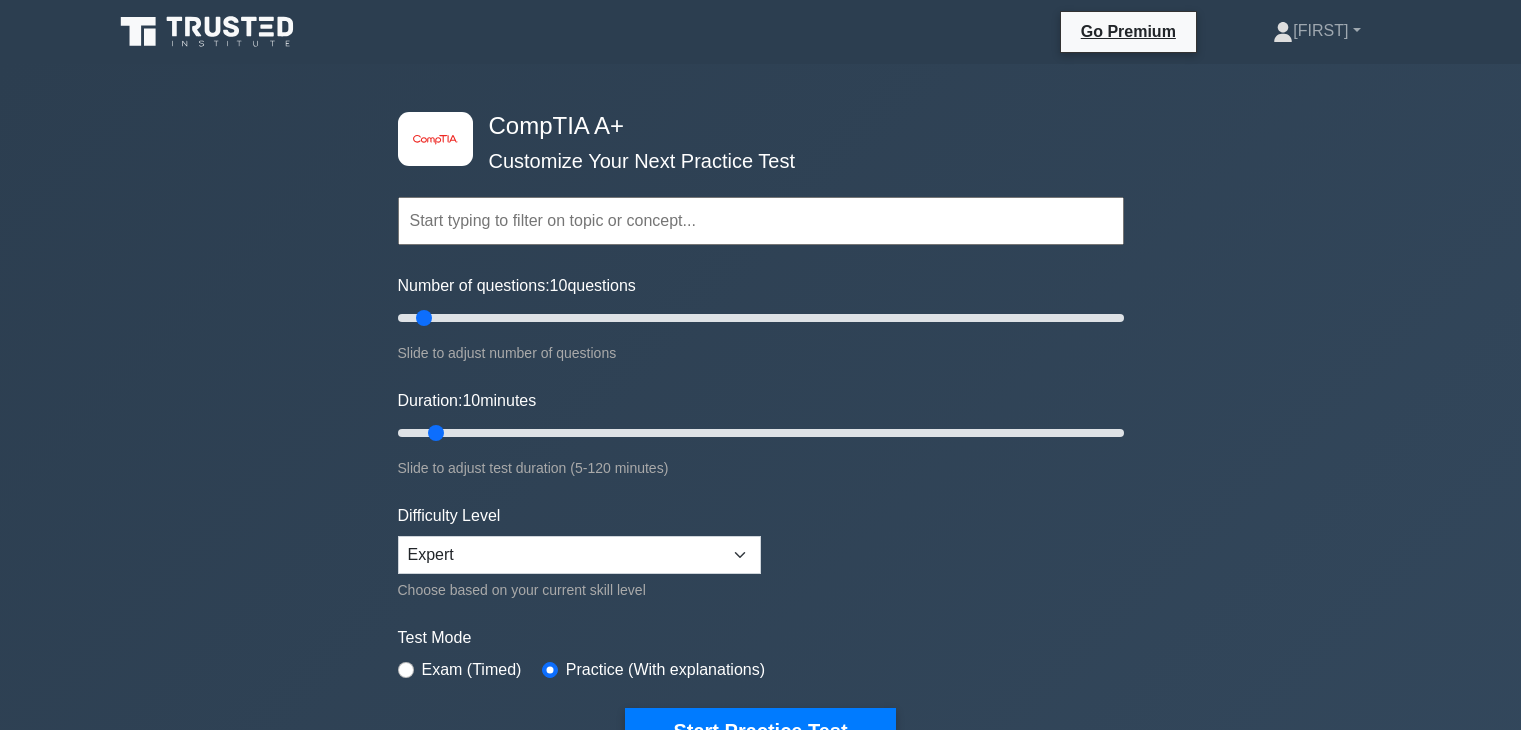 scroll, scrollTop: 0, scrollLeft: 0, axis: both 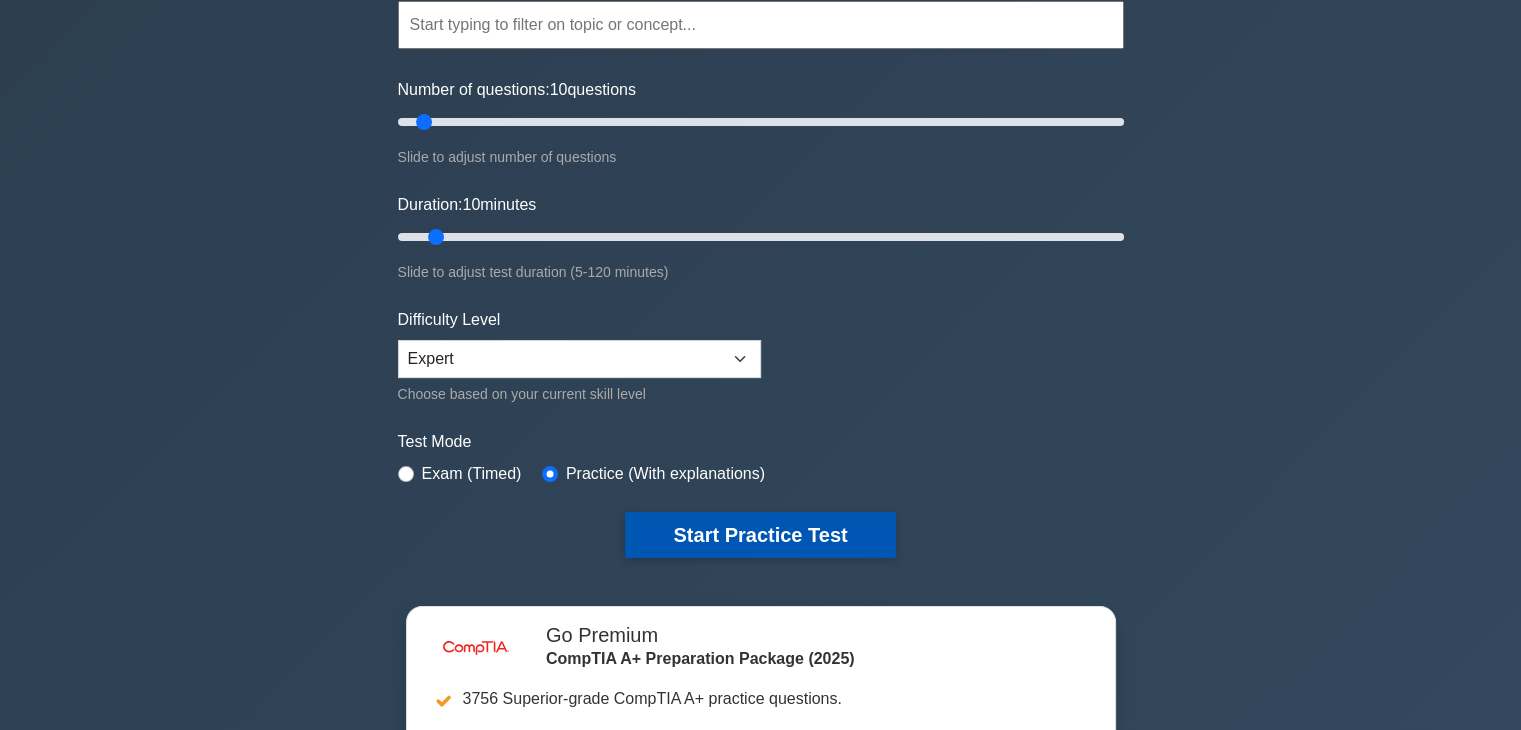 click on "Start Practice Test" at bounding box center [760, 535] 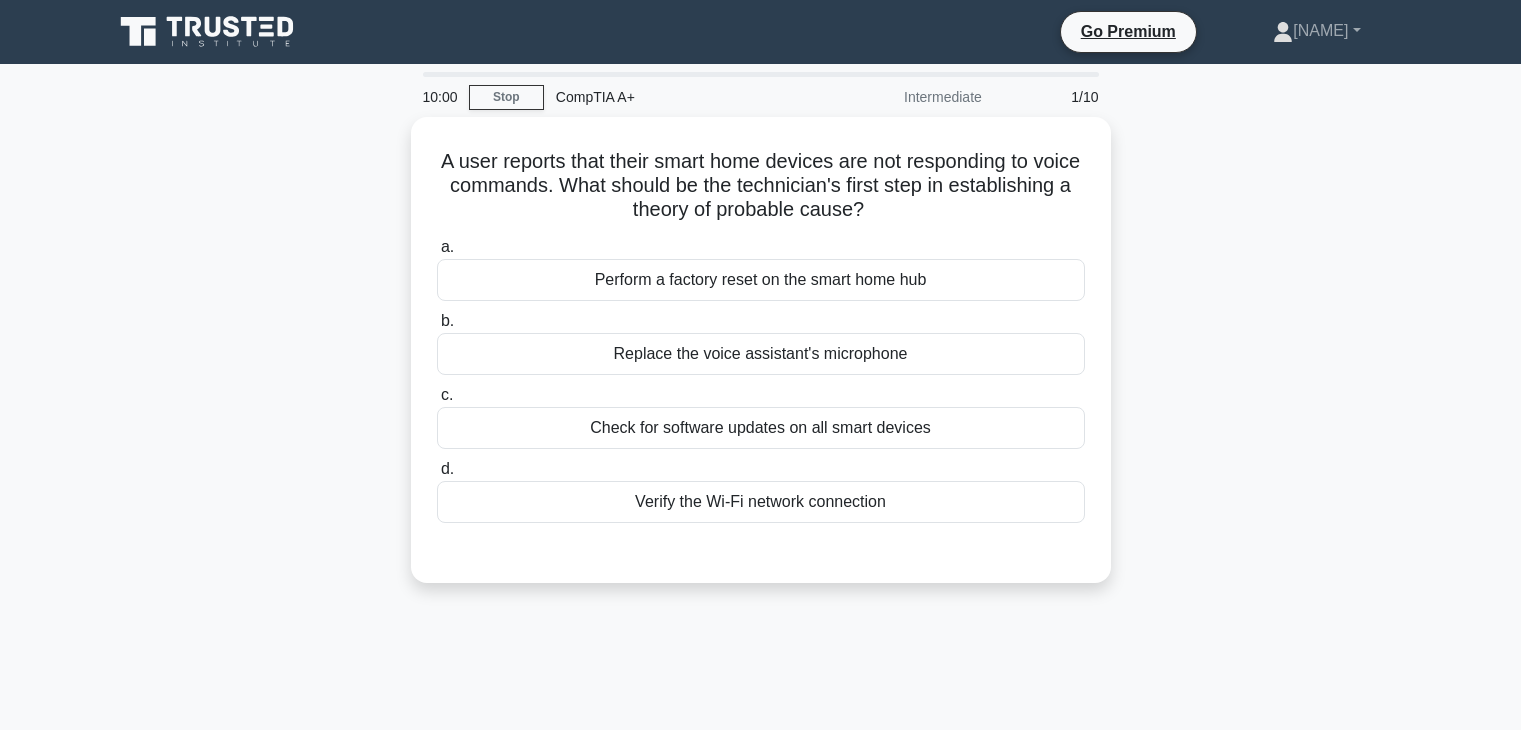 scroll, scrollTop: 0, scrollLeft: 0, axis: both 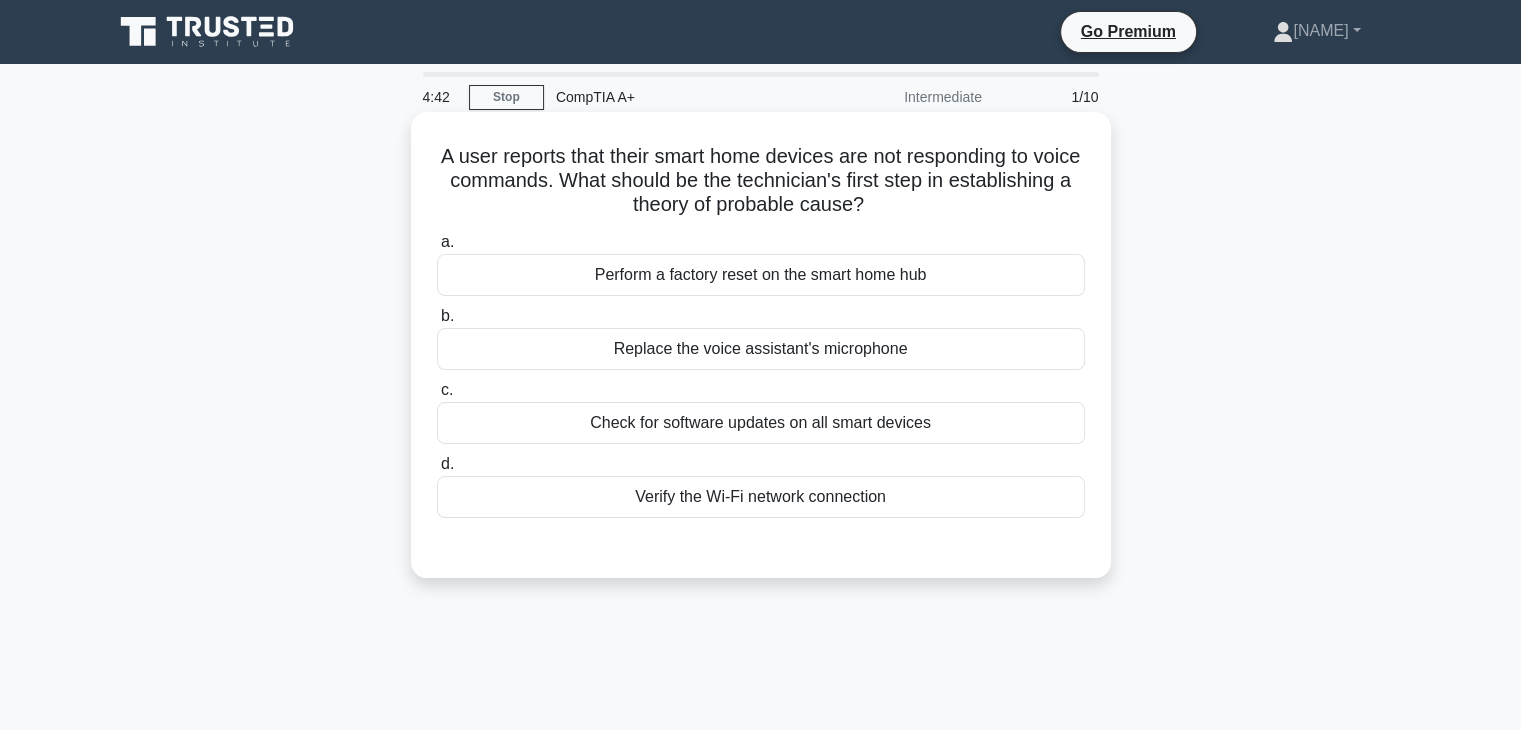click on "Check for software updates on all smart devices" at bounding box center (761, 423) 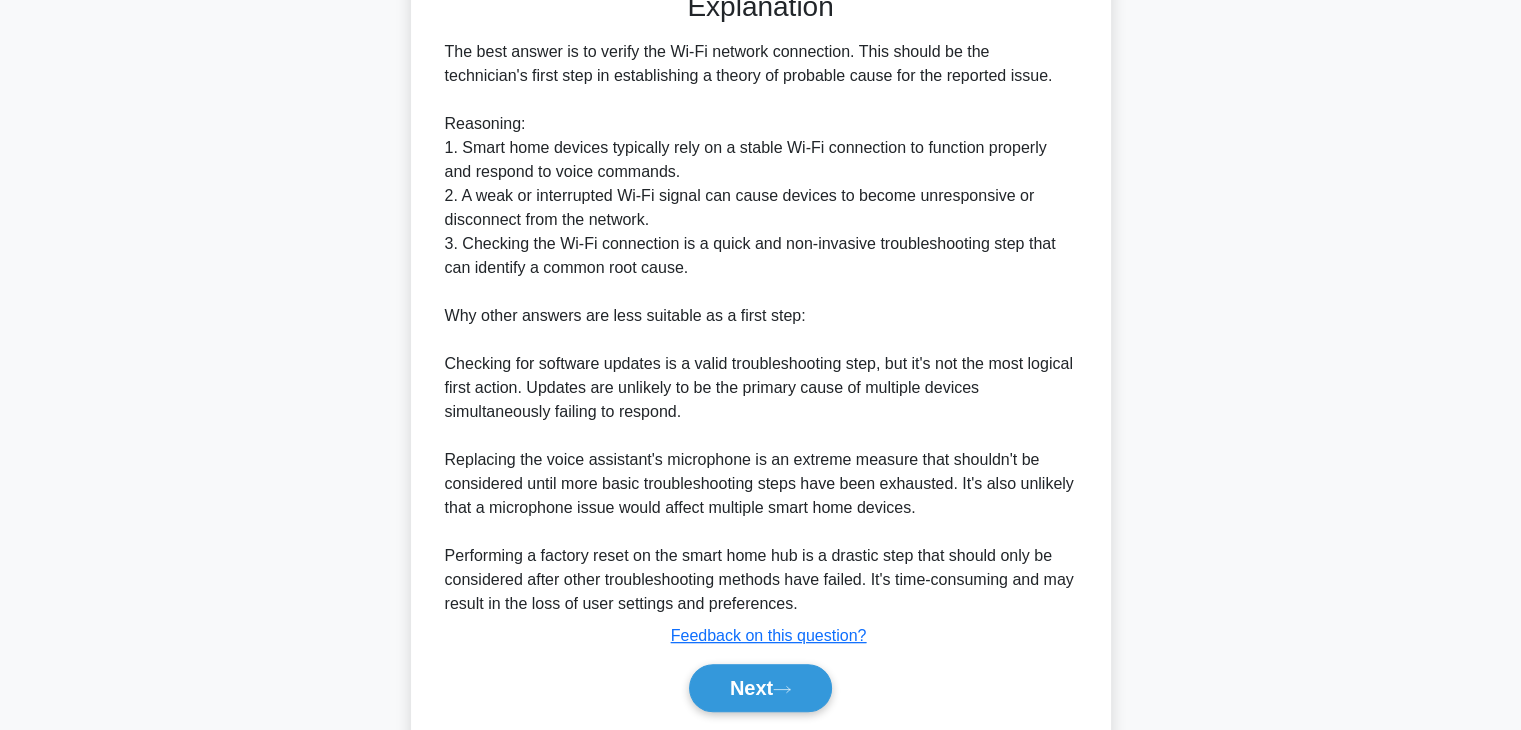 scroll, scrollTop: 624, scrollLeft: 0, axis: vertical 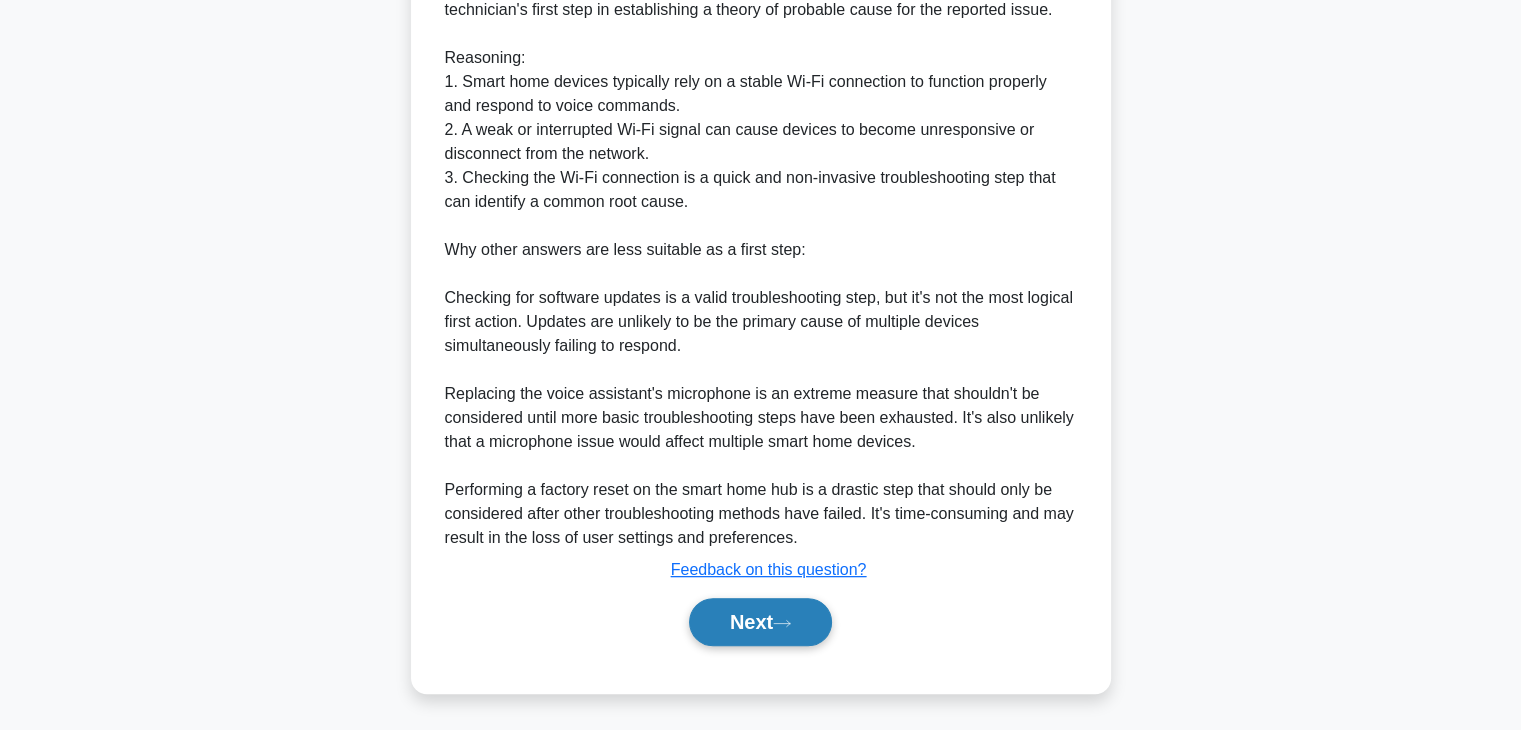 click on "Next" at bounding box center (760, 622) 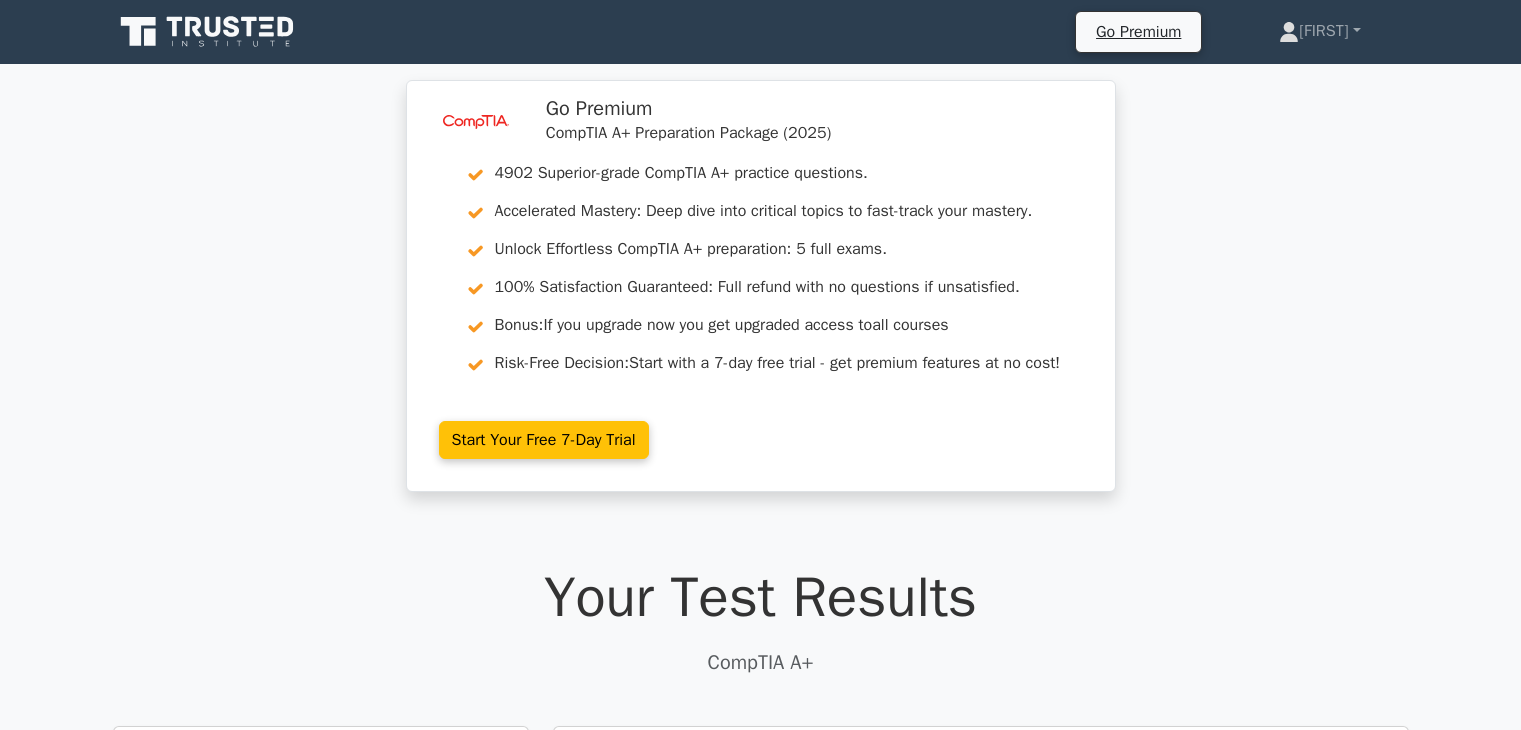 scroll, scrollTop: 0, scrollLeft: 0, axis: both 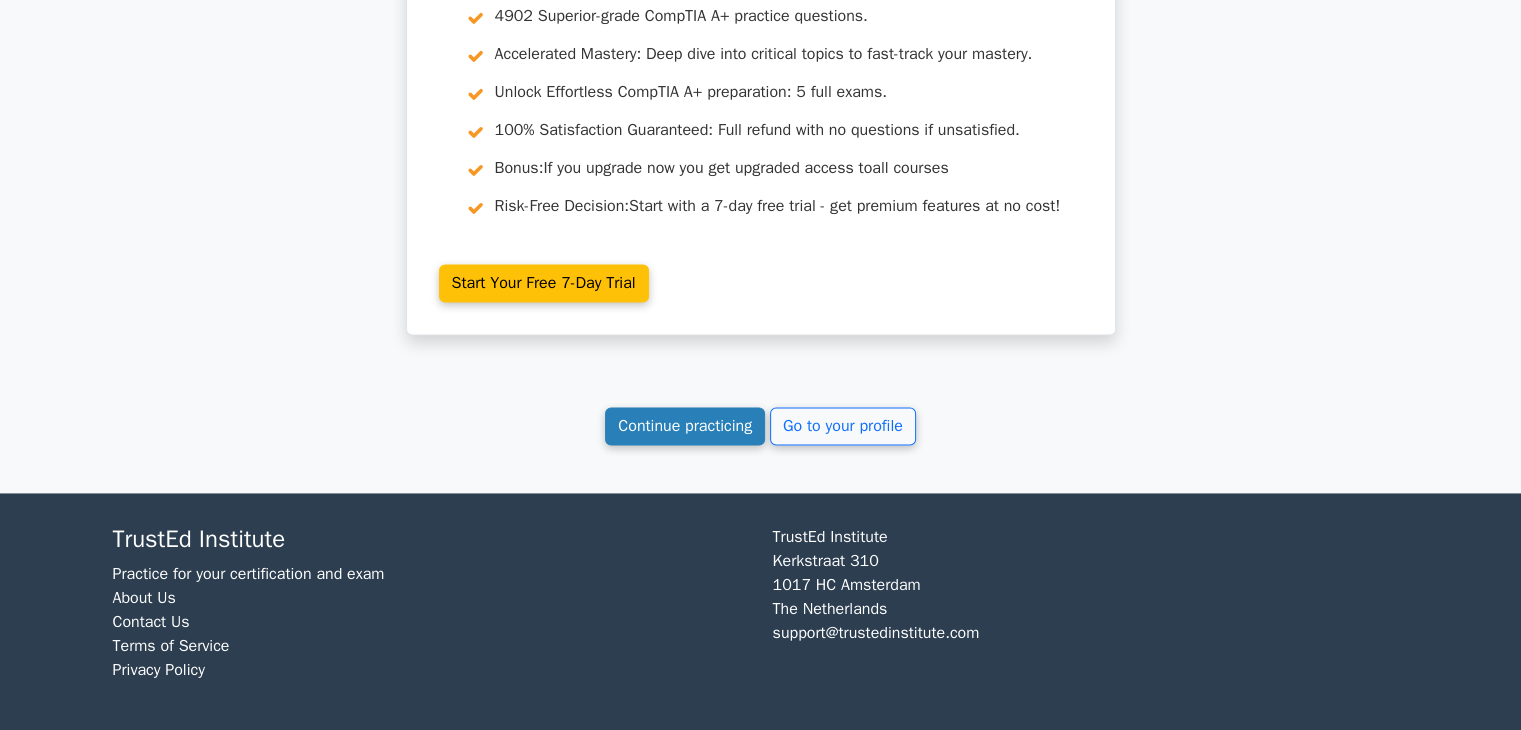 click on "Continue practicing" at bounding box center (685, 426) 